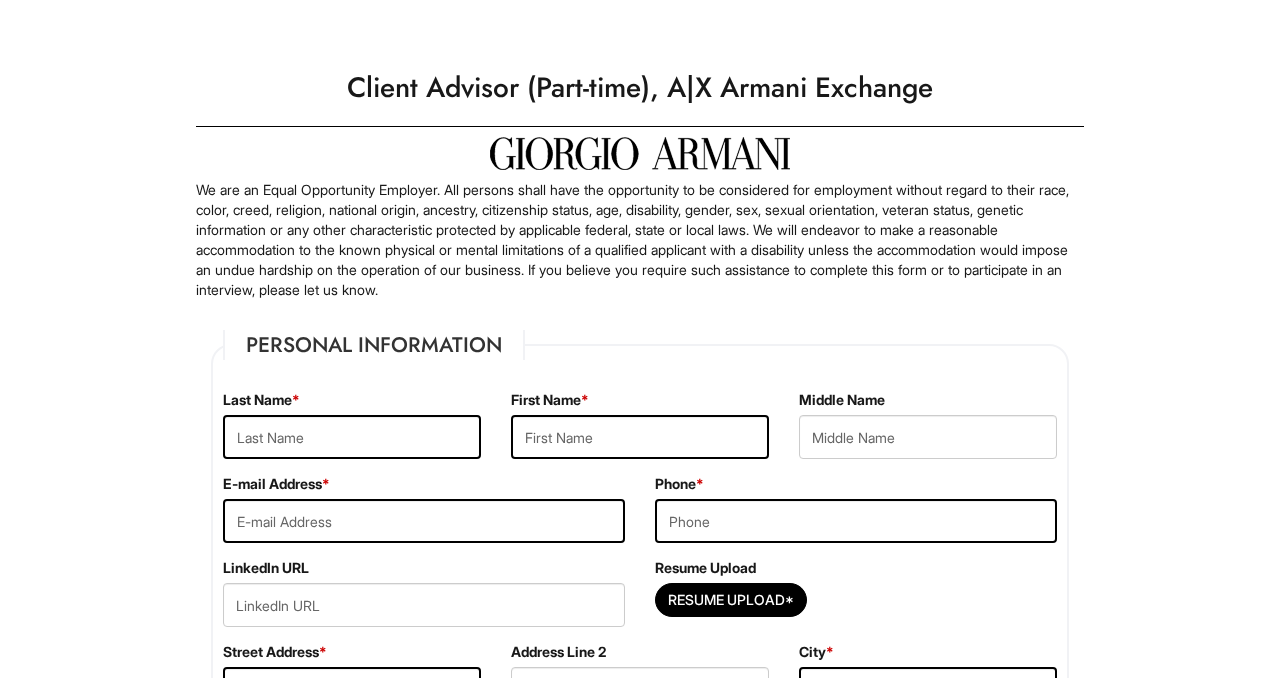 scroll, scrollTop: 0, scrollLeft: 0, axis: both 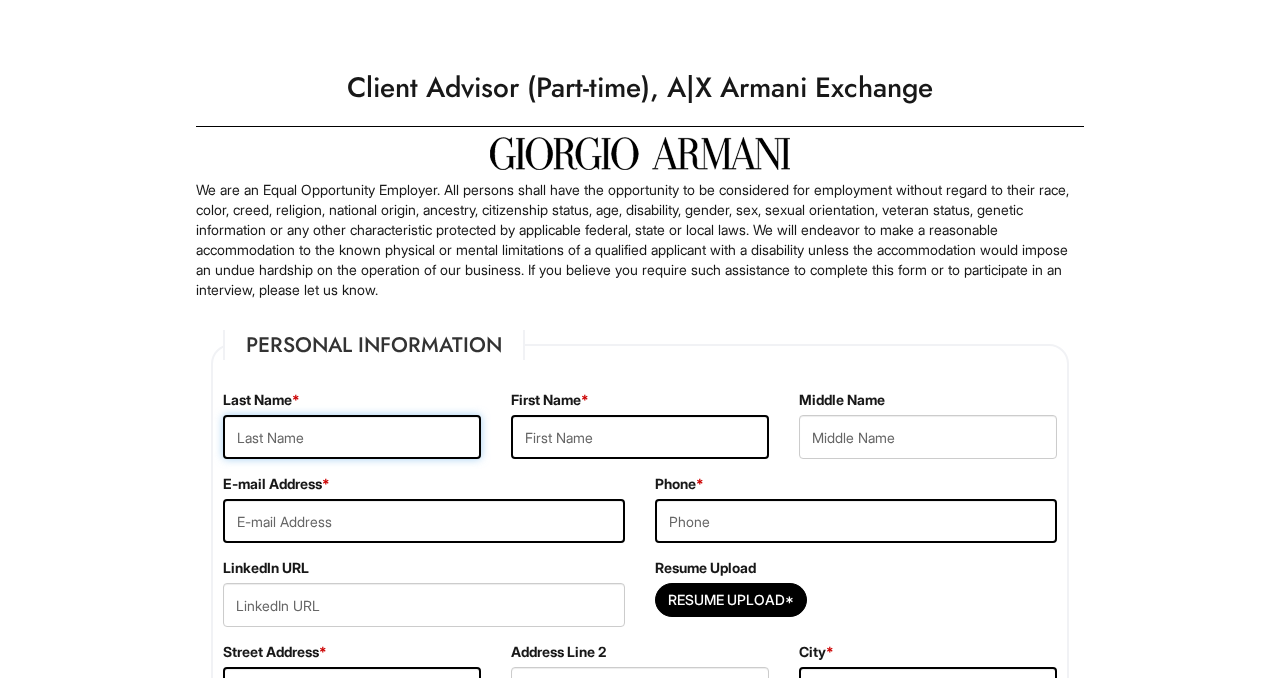 click at bounding box center (352, 437) 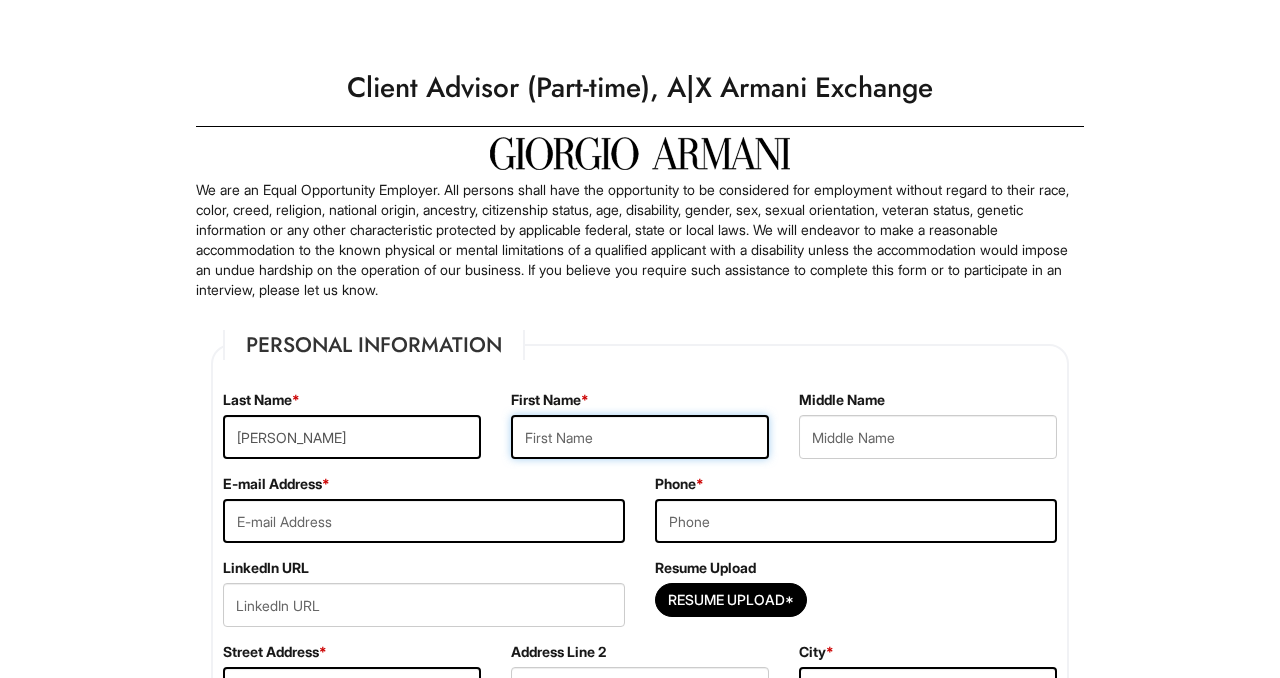 type on "Mary Patricia" 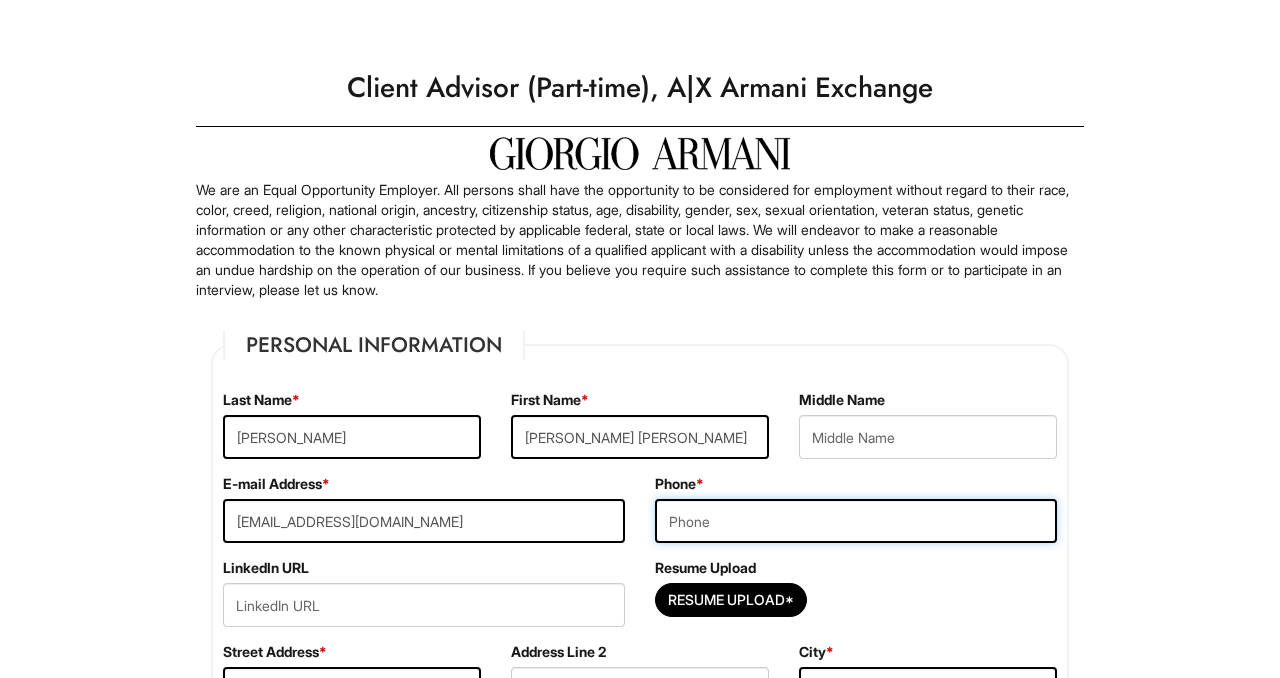 type on "3478660974" 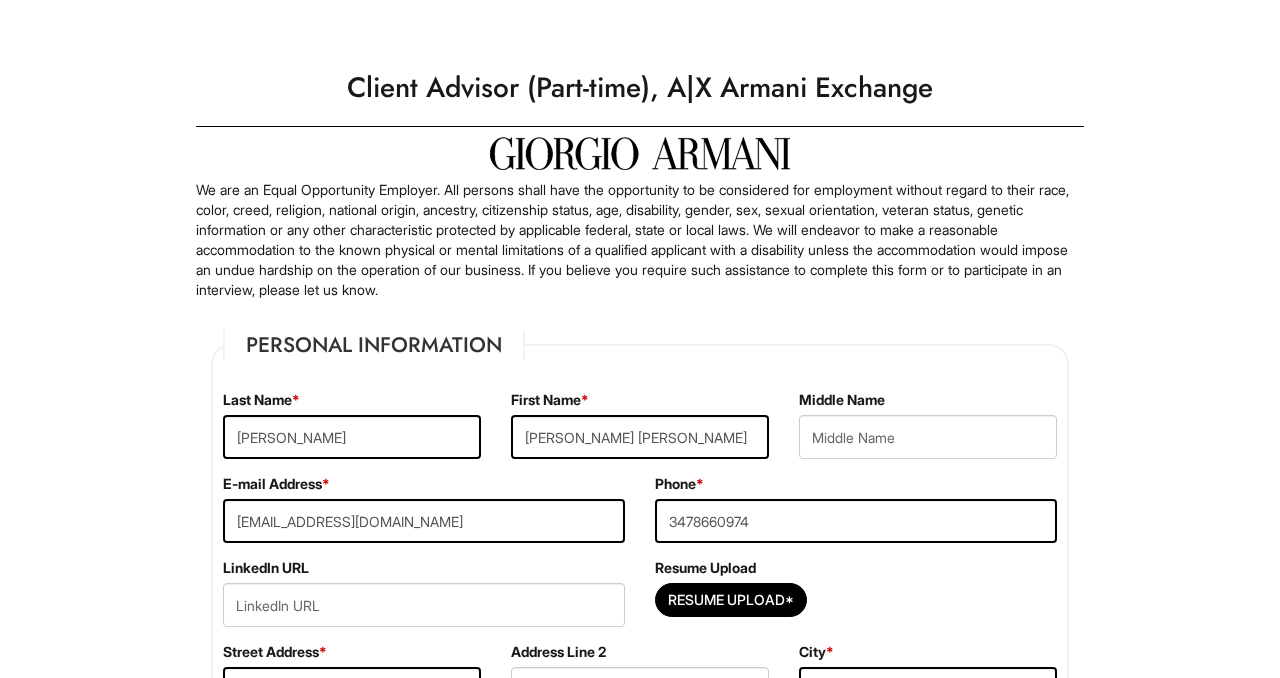 type on "Staten Island" 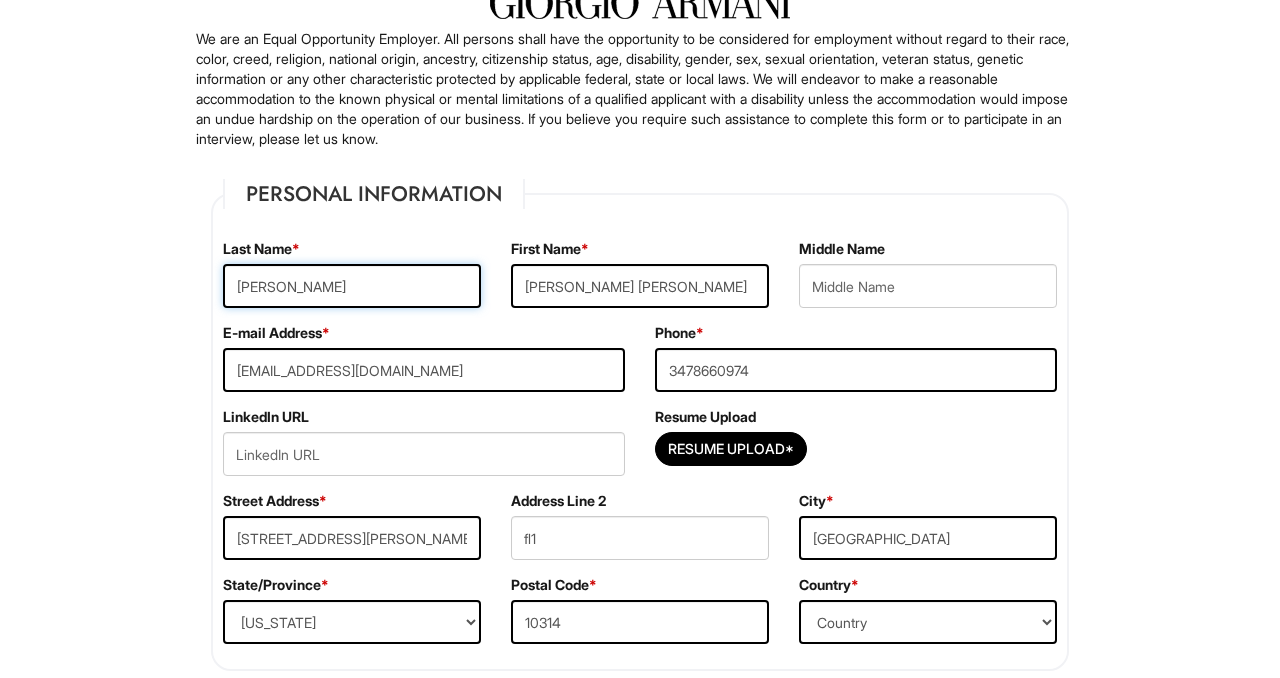 scroll, scrollTop: 187, scrollLeft: 0, axis: vertical 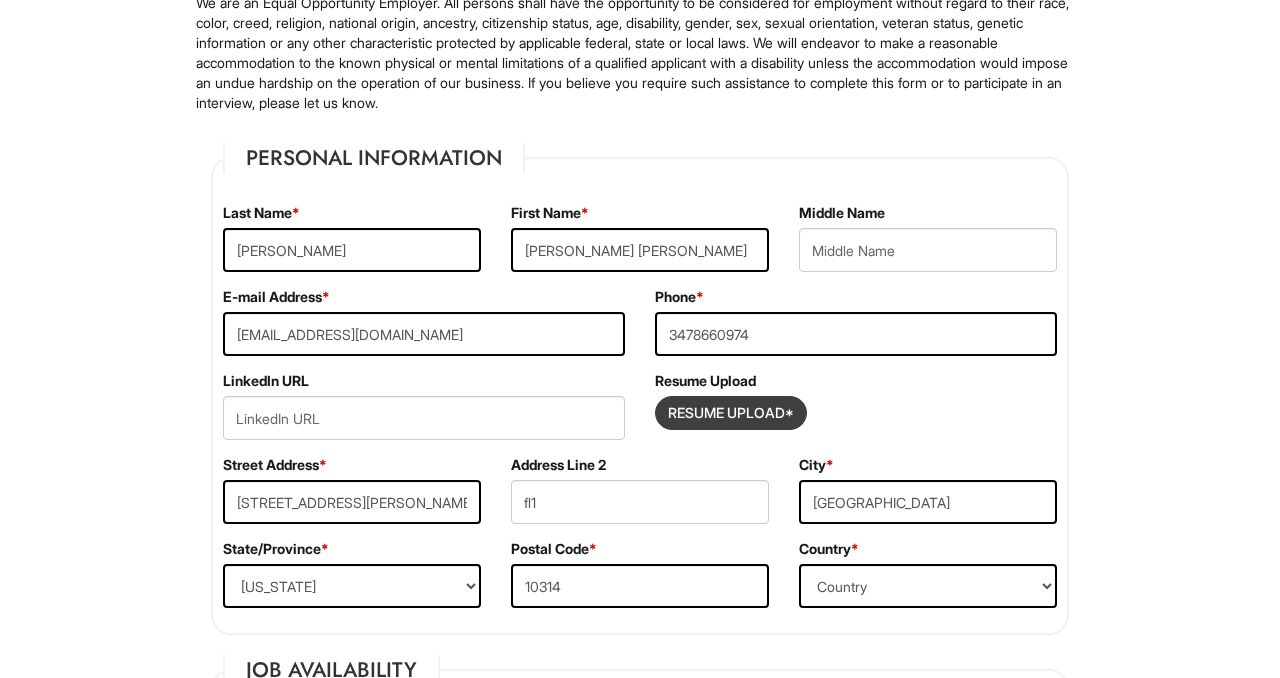click at bounding box center (731, 413) 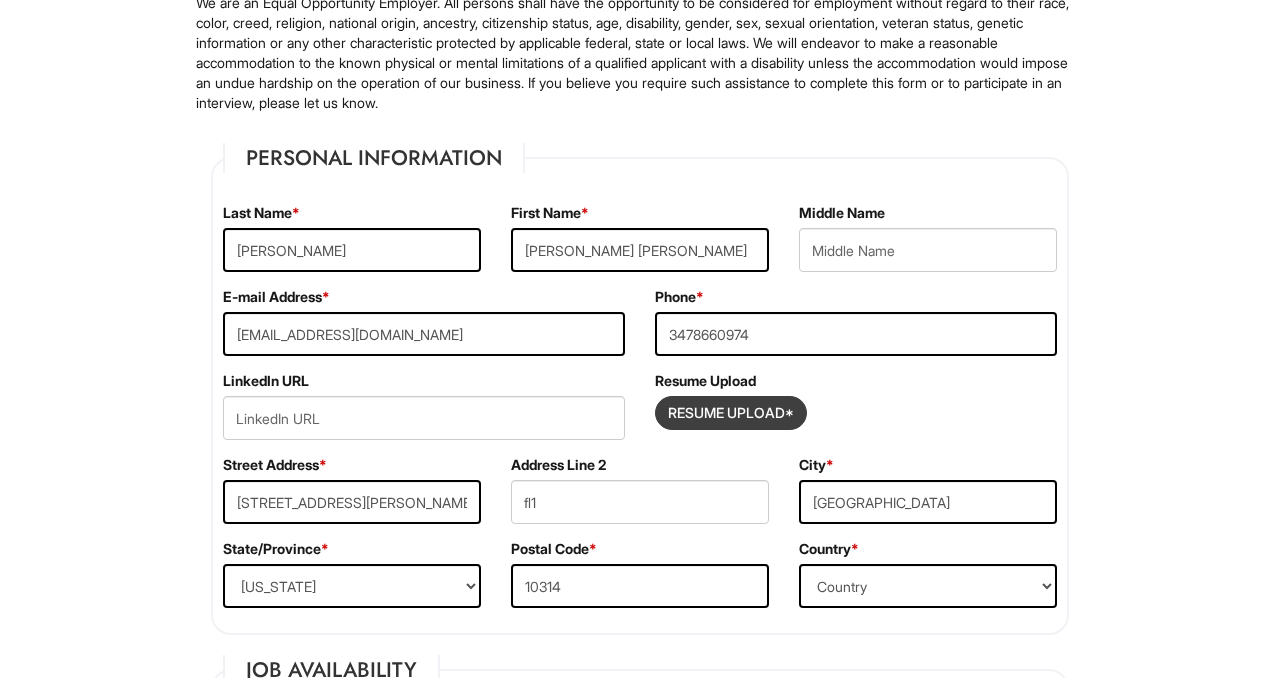 type on "C:\fakepath\Mary P. Martinez Nunez- Resume Updated Jul 2025.pdf" 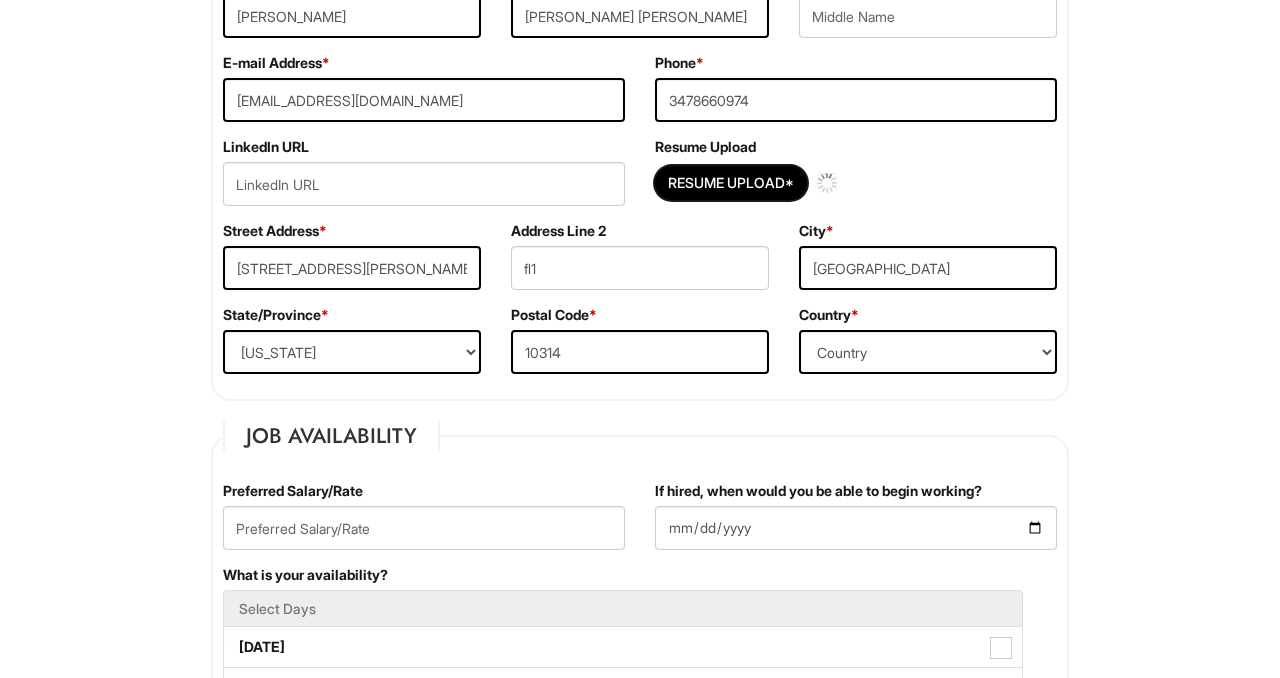 type 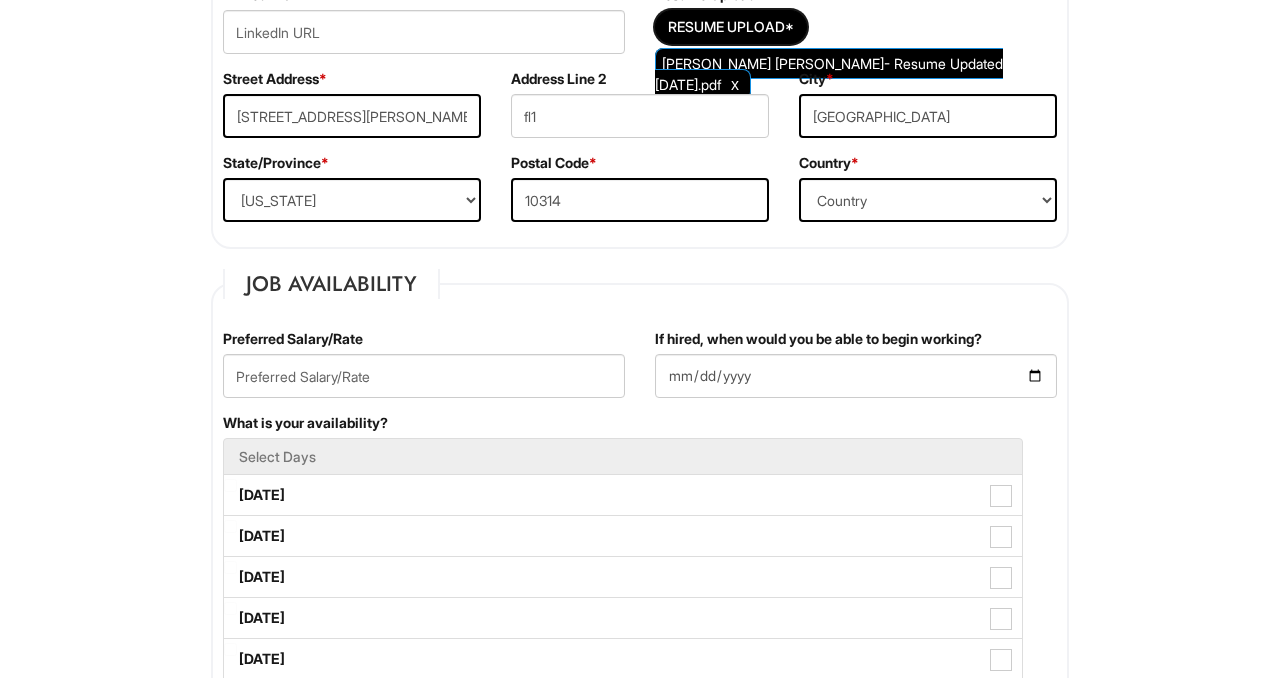 scroll, scrollTop: 572, scrollLeft: 0, axis: vertical 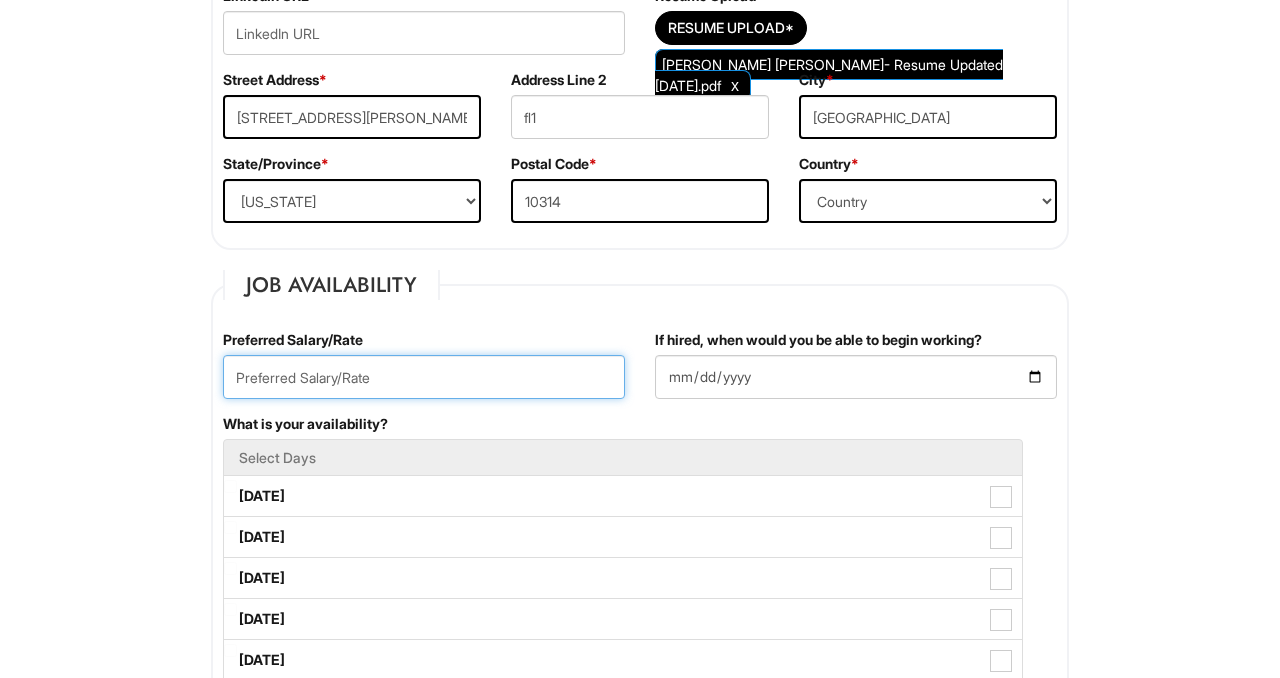 click at bounding box center [424, 377] 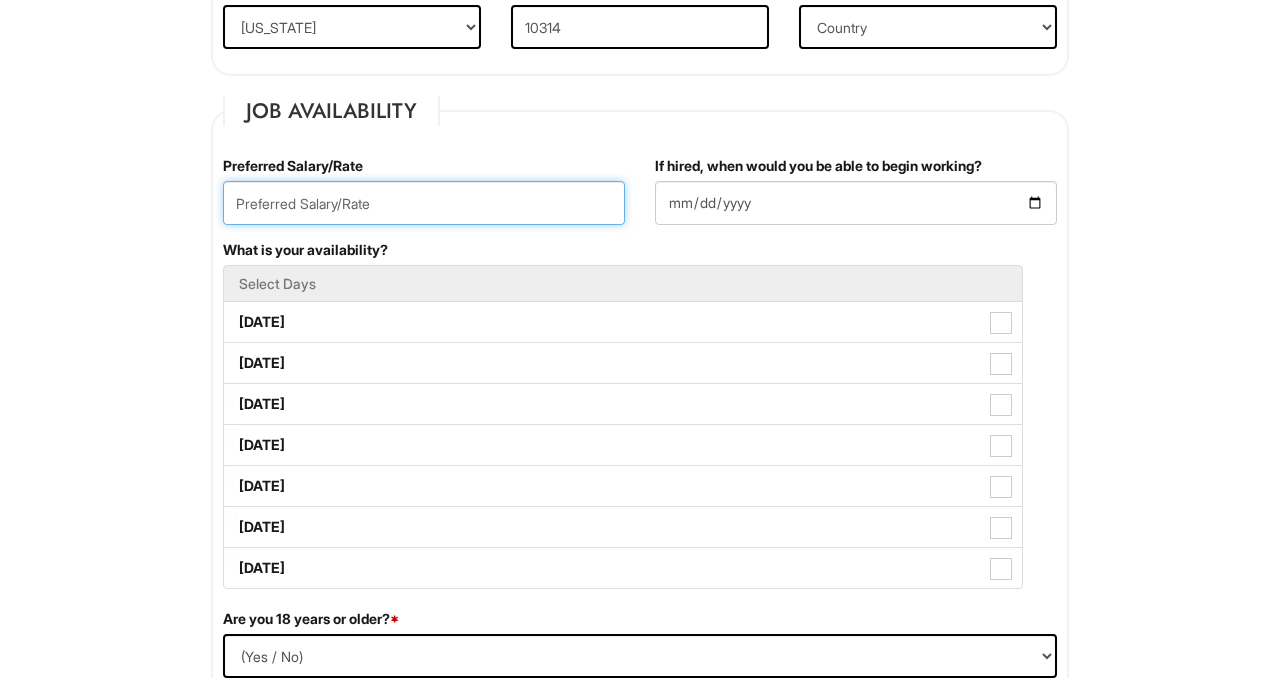 scroll, scrollTop: 768, scrollLeft: 0, axis: vertical 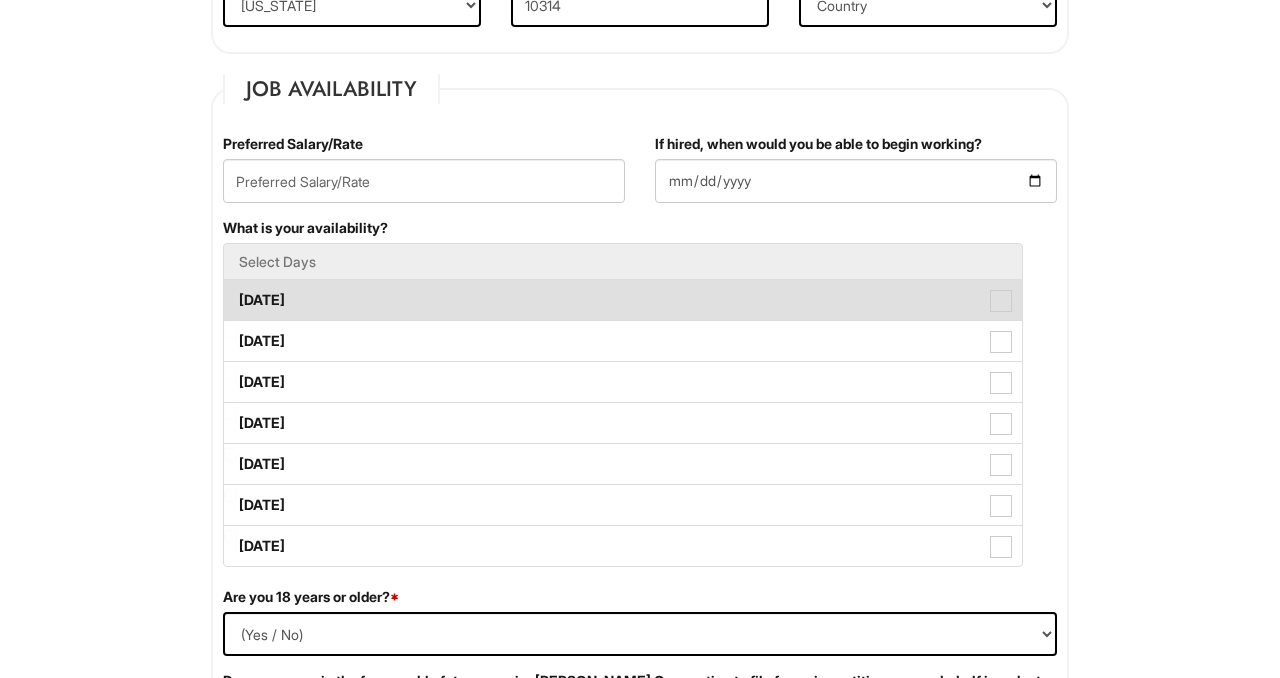 click on "[DATE]" at bounding box center [623, 300] 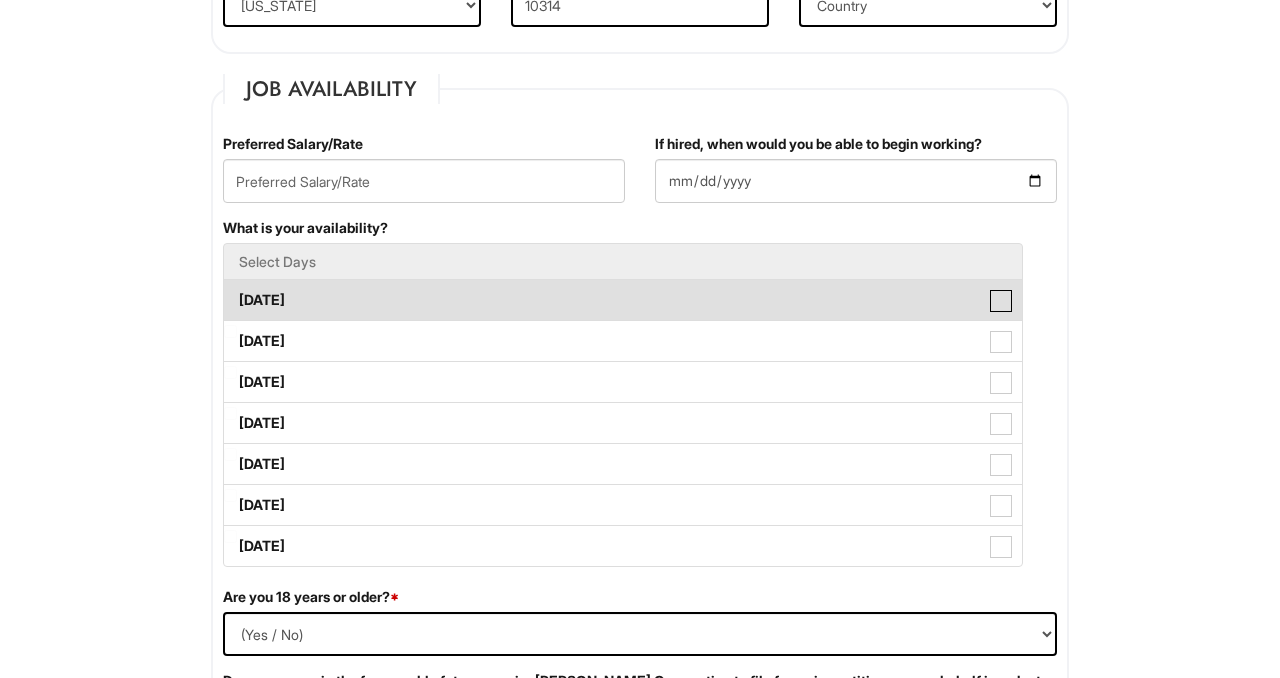 click on "Monday" at bounding box center [230, 290] 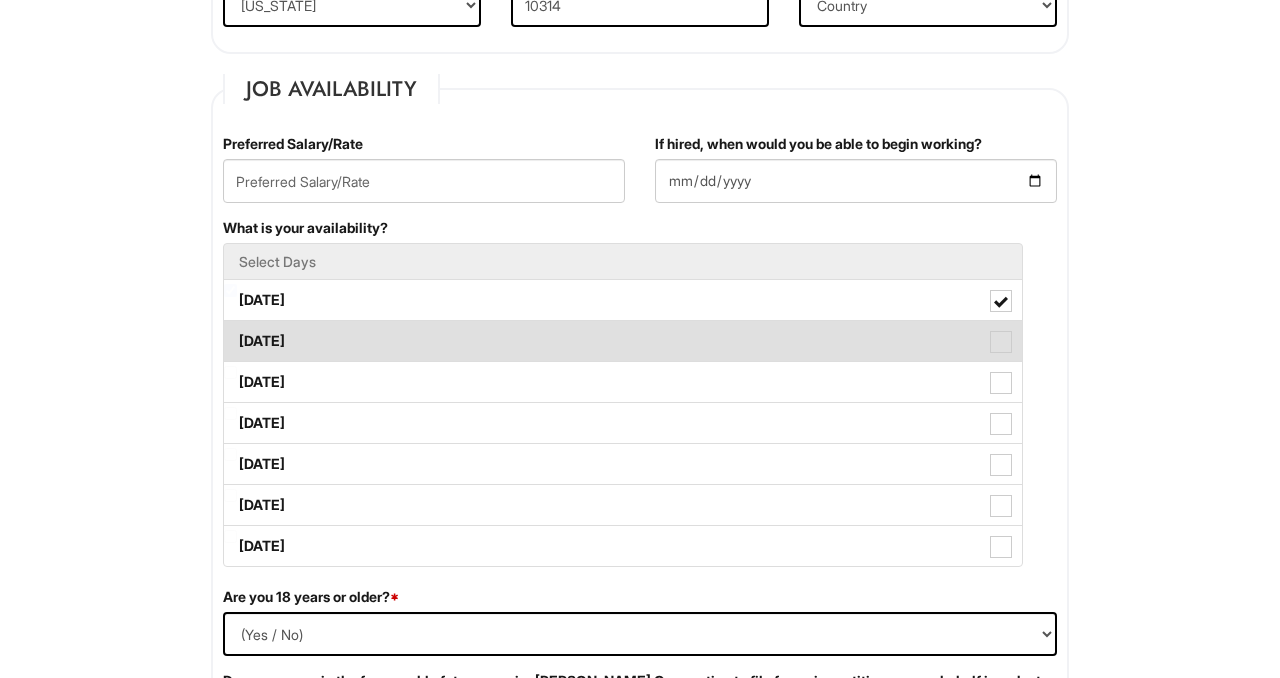 click on "Tuesday" at bounding box center (623, 341) 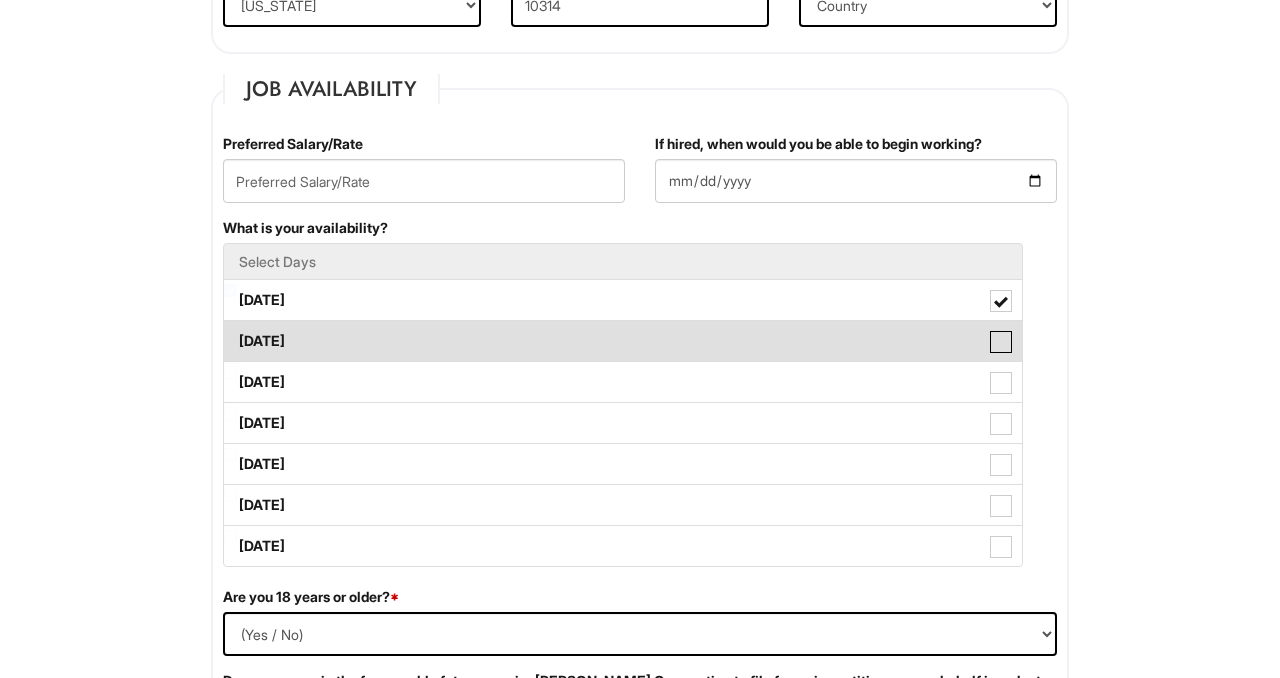 click on "Tuesday" at bounding box center [230, 331] 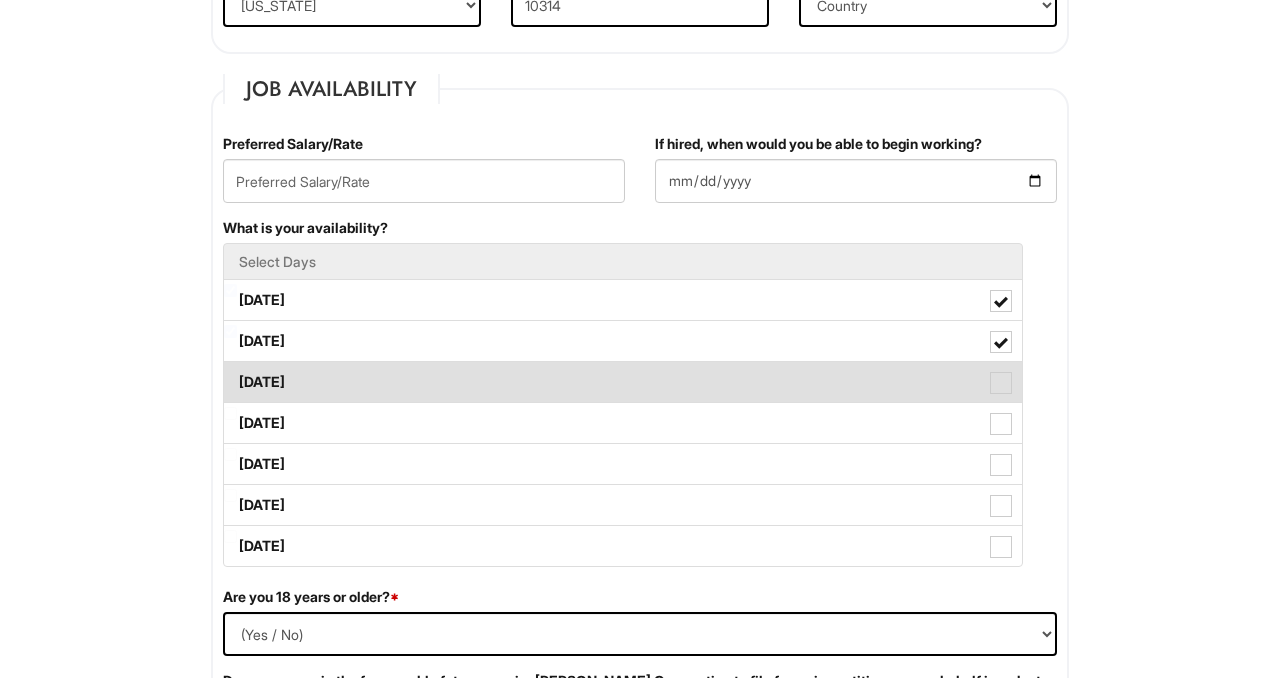click on "Wednesday" at bounding box center (623, 382) 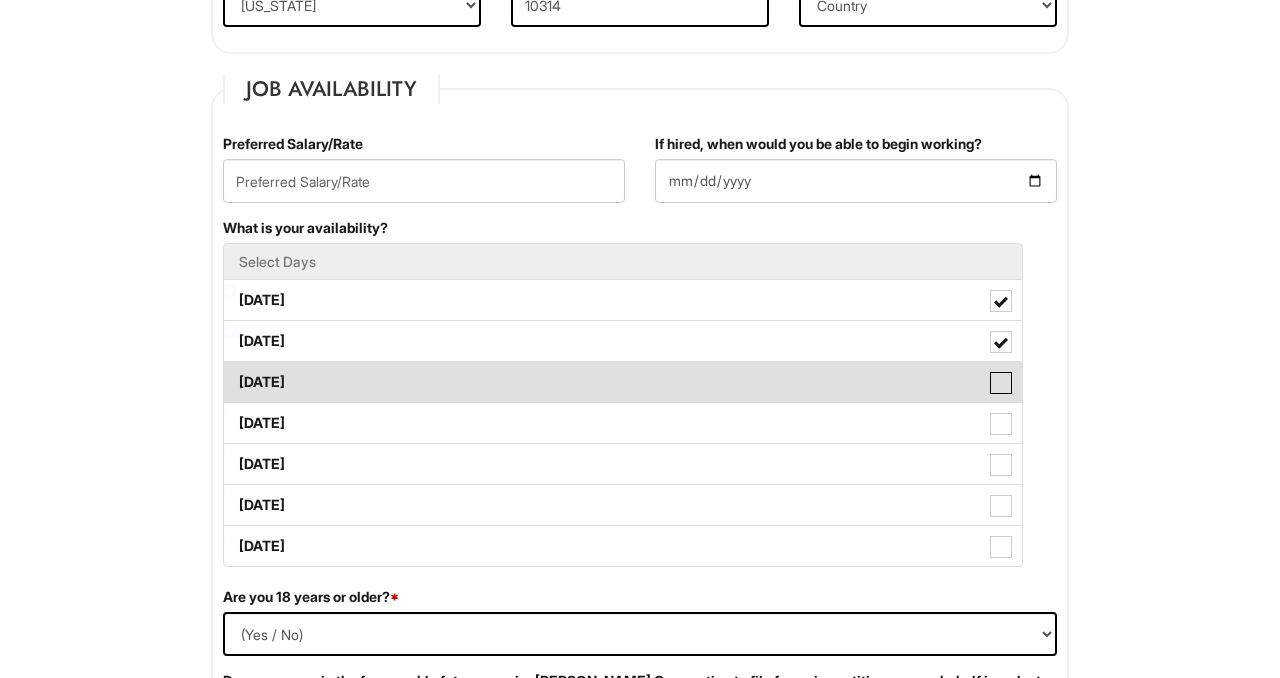 click on "Wednesday" at bounding box center (230, 372) 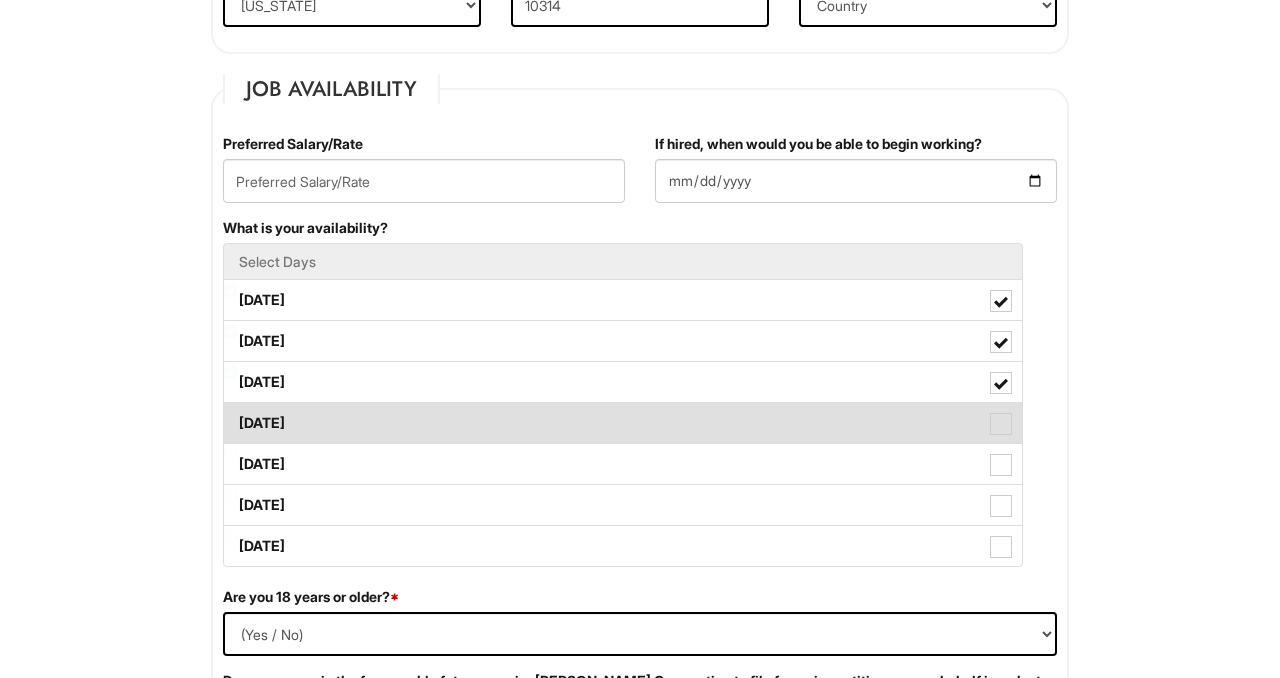 click on "Thursday" at bounding box center [623, 423] 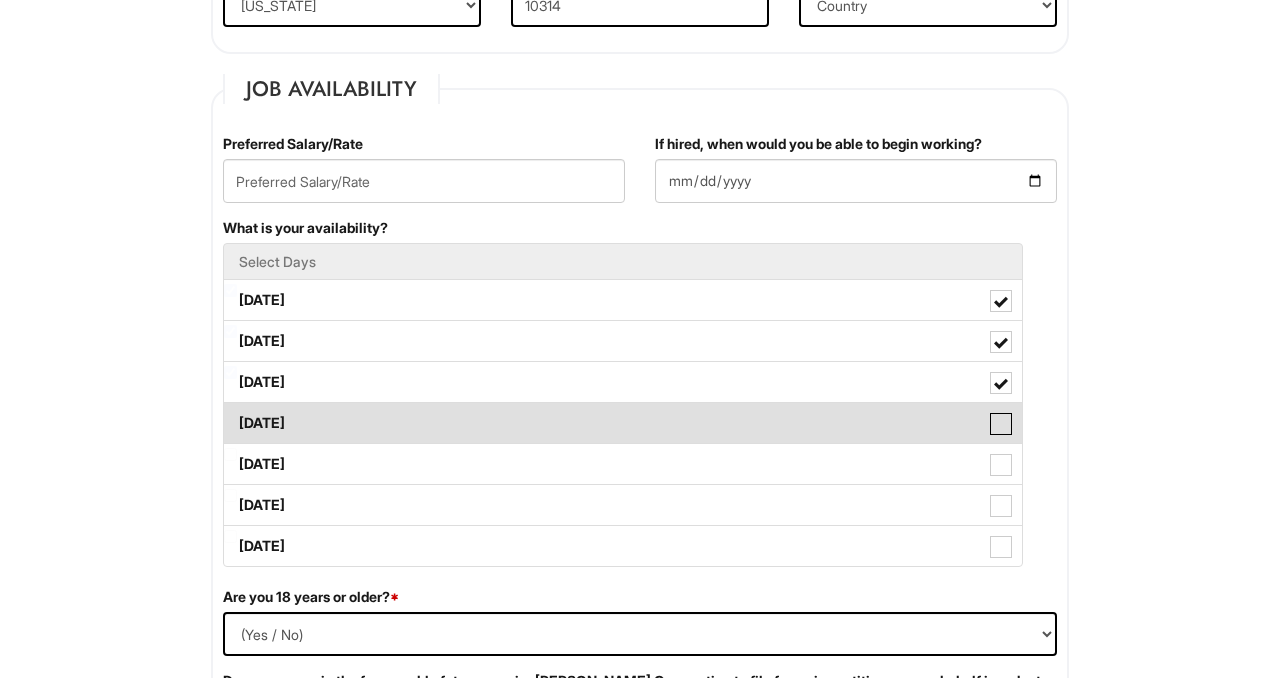 click on "Thursday" at bounding box center (230, 413) 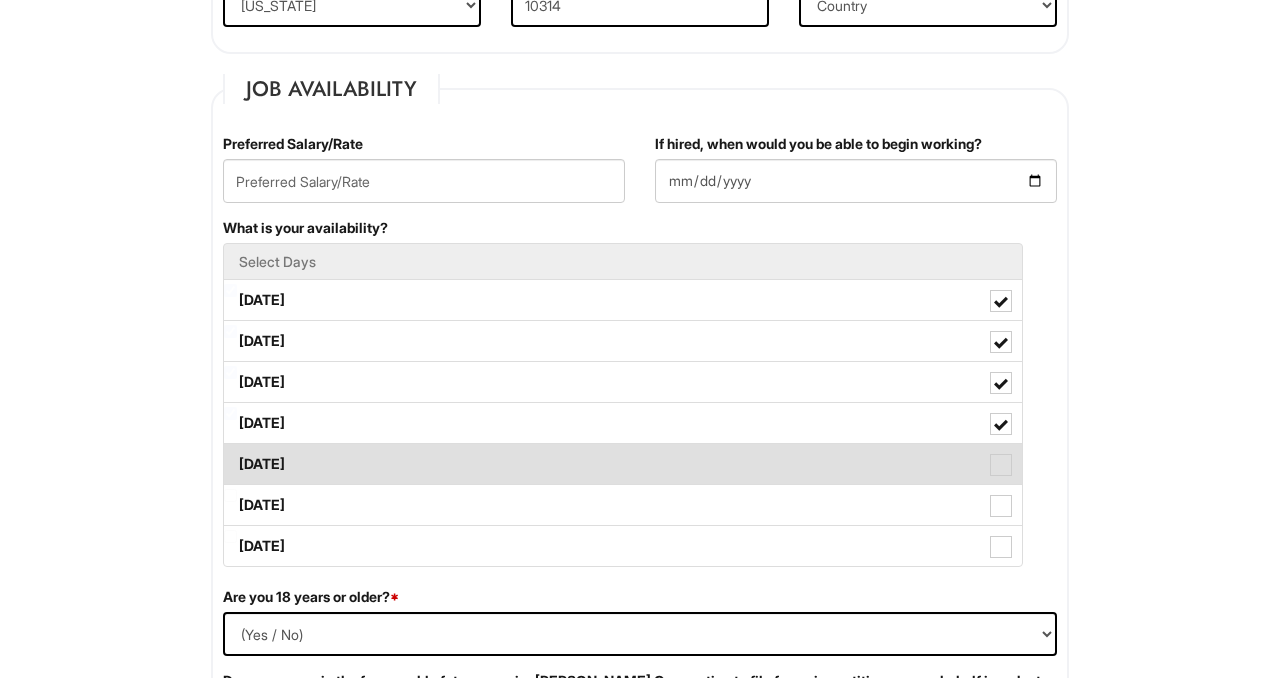 click on "Friday" at bounding box center [623, 464] 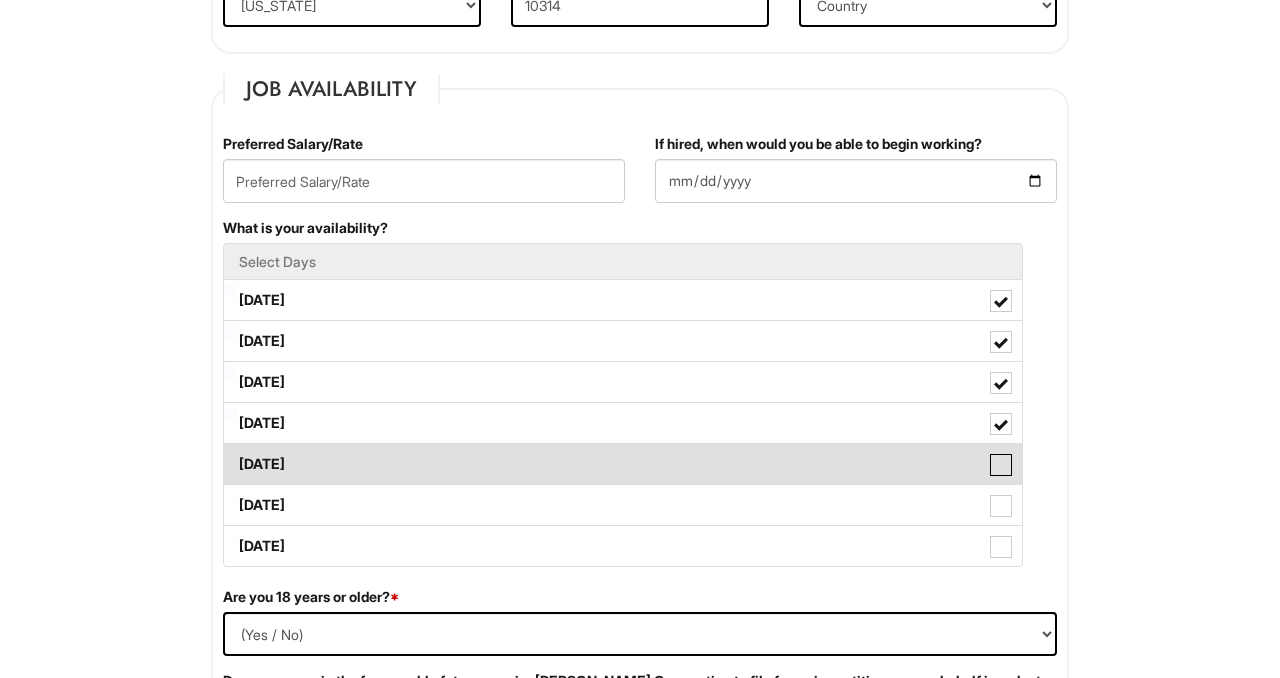 click on "Friday" at bounding box center (230, 454) 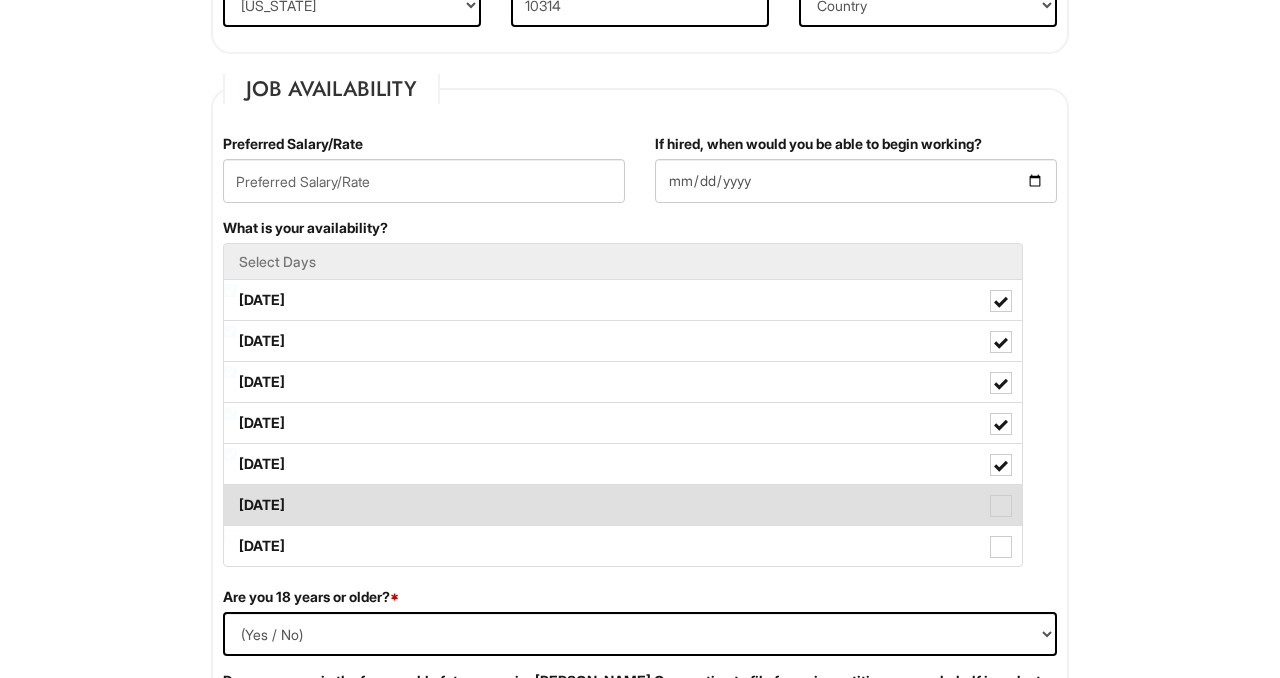 click on "Saturday" at bounding box center (623, 505) 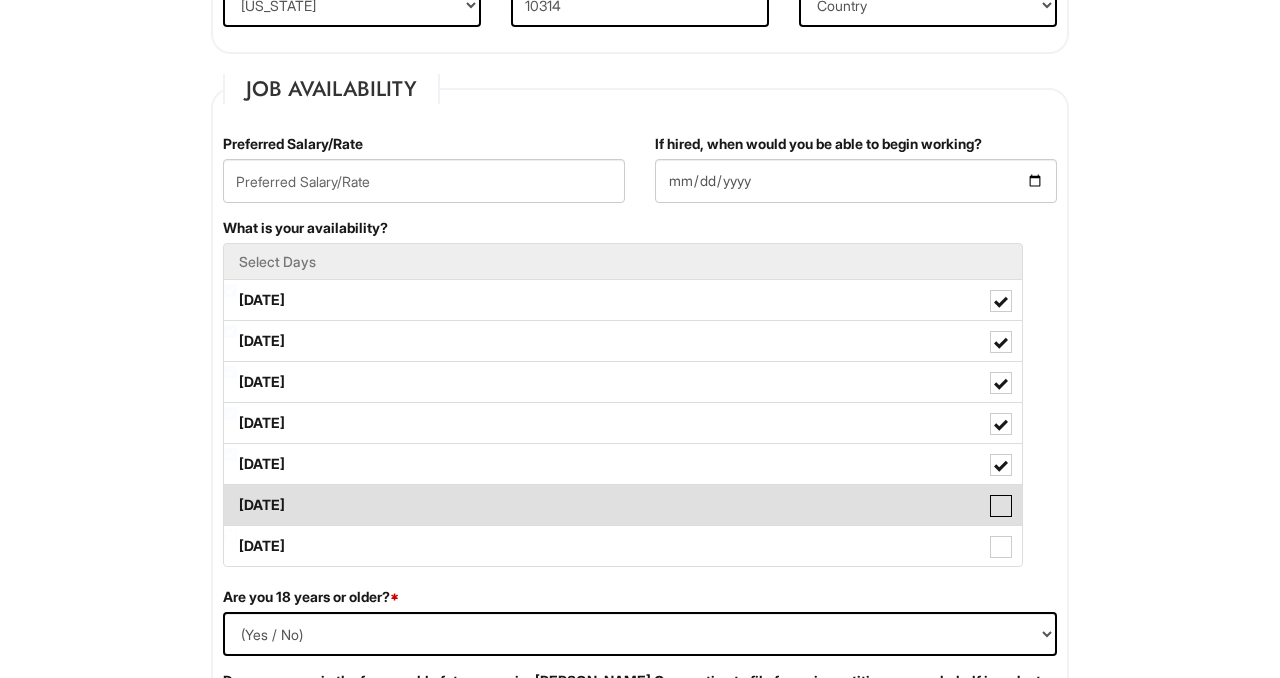 click on "Saturday" at bounding box center [230, 495] 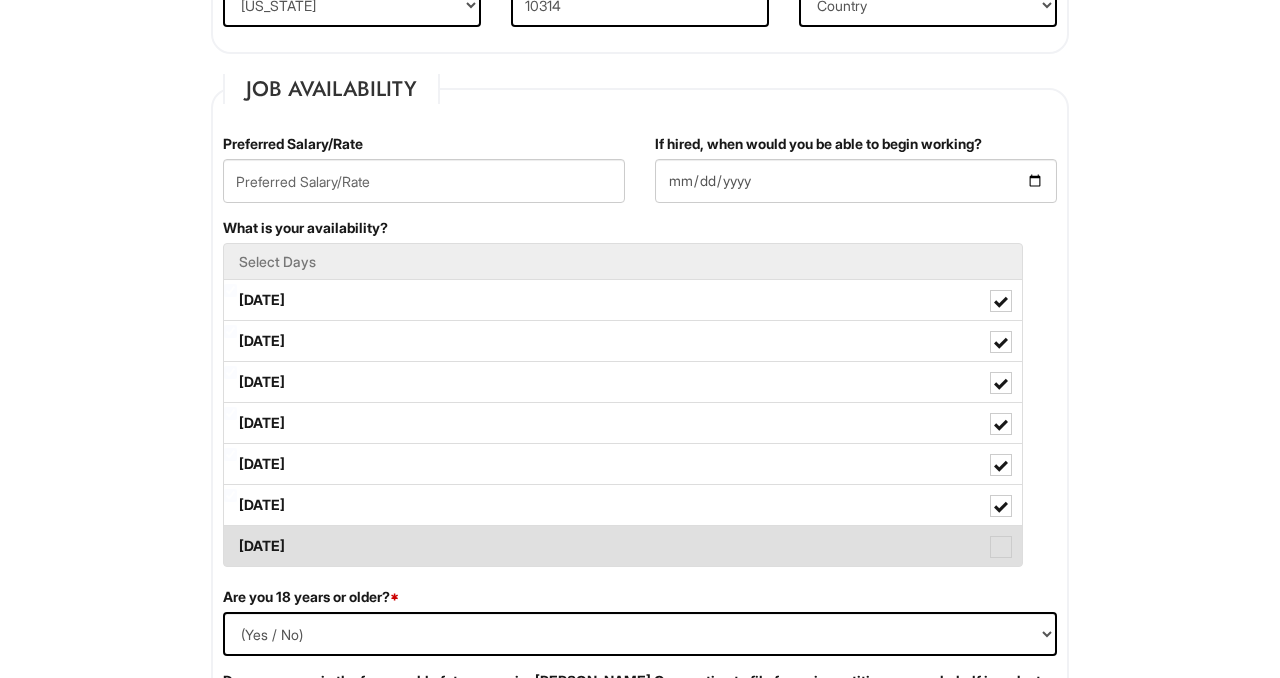 click on "Sunday" at bounding box center [623, 546] 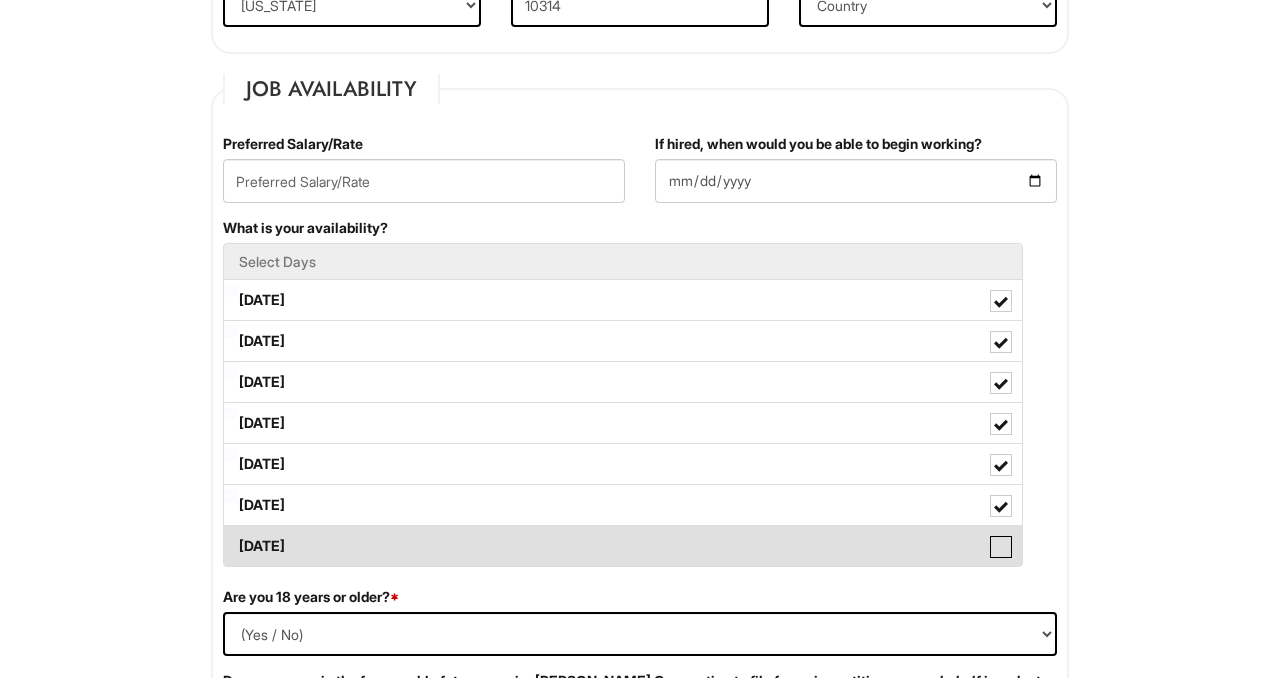 click on "Sunday" at bounding box center [230, 536] 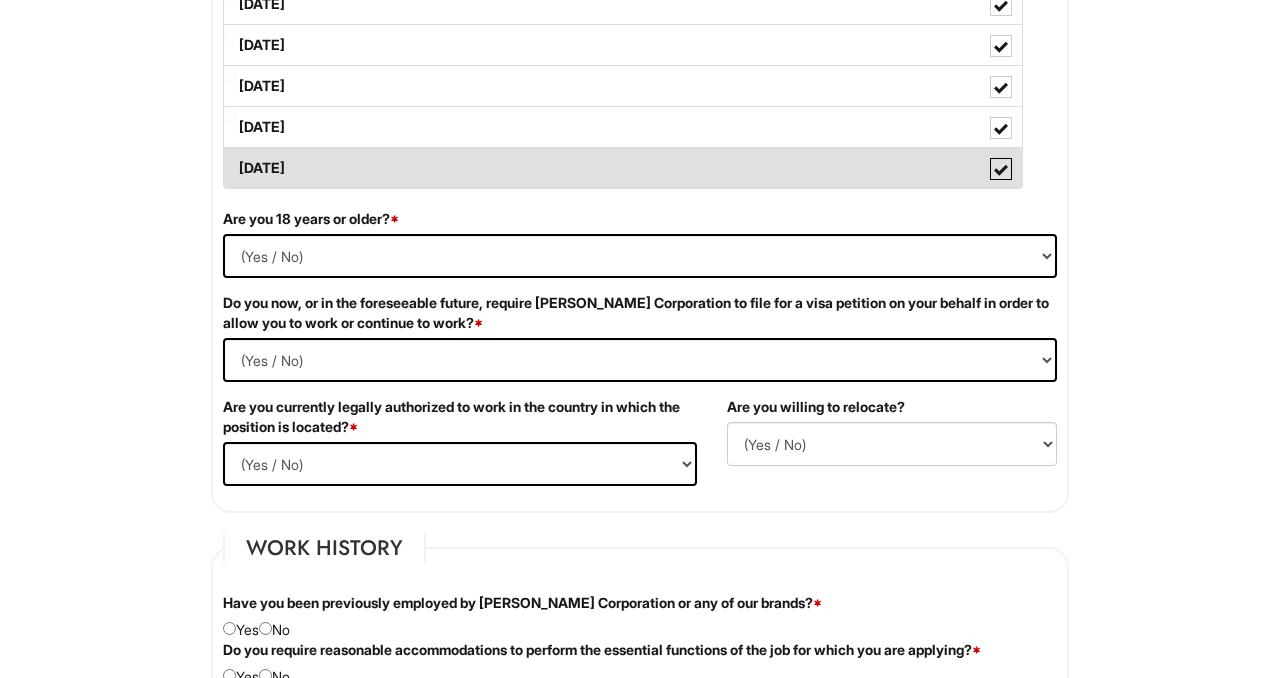 scroll, scrollTop: 1151, scrollLeft: 0, axis: vertical 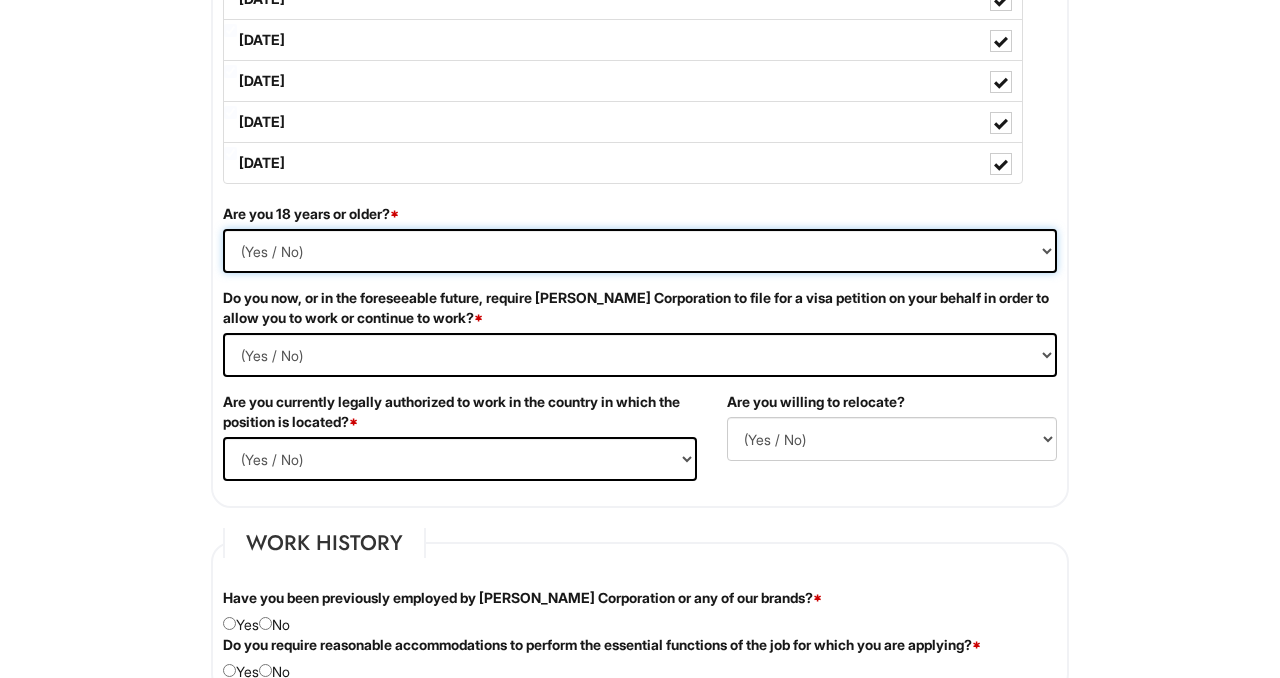 click on "(Yes / No) Yes No" at bounding box center (640, 251) 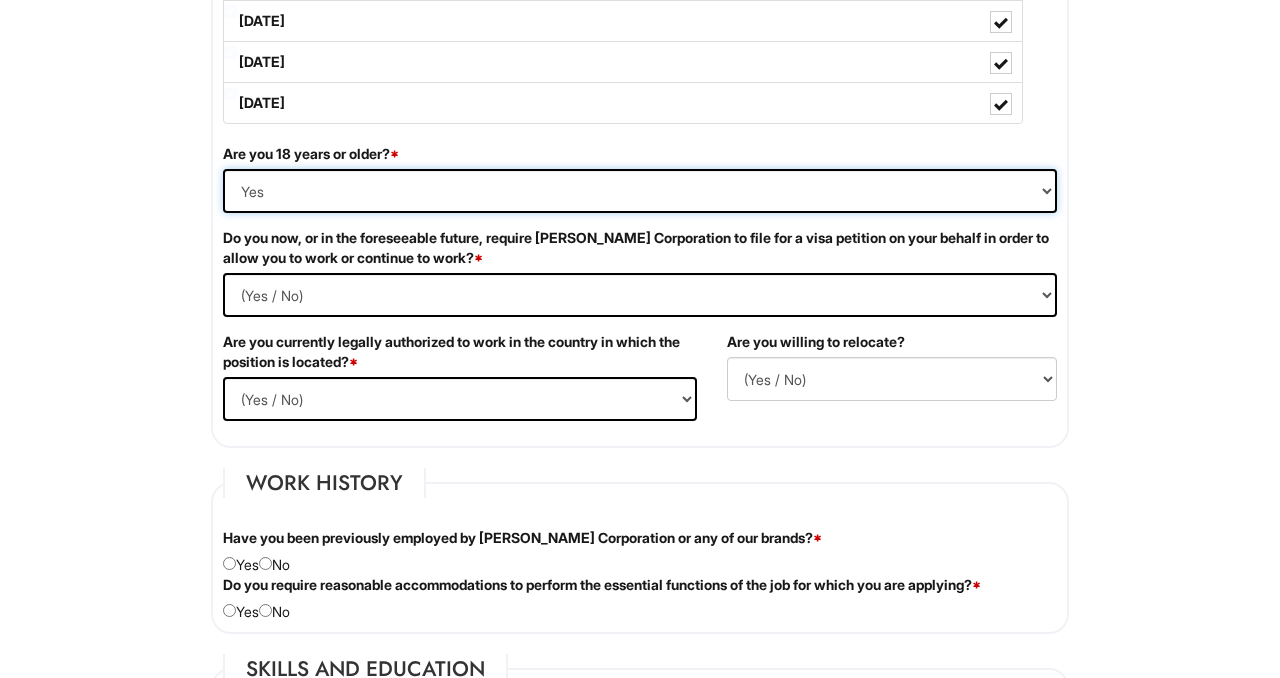 scroll, scrollTop: 1224, scrollLeft: 0, axis: vertical 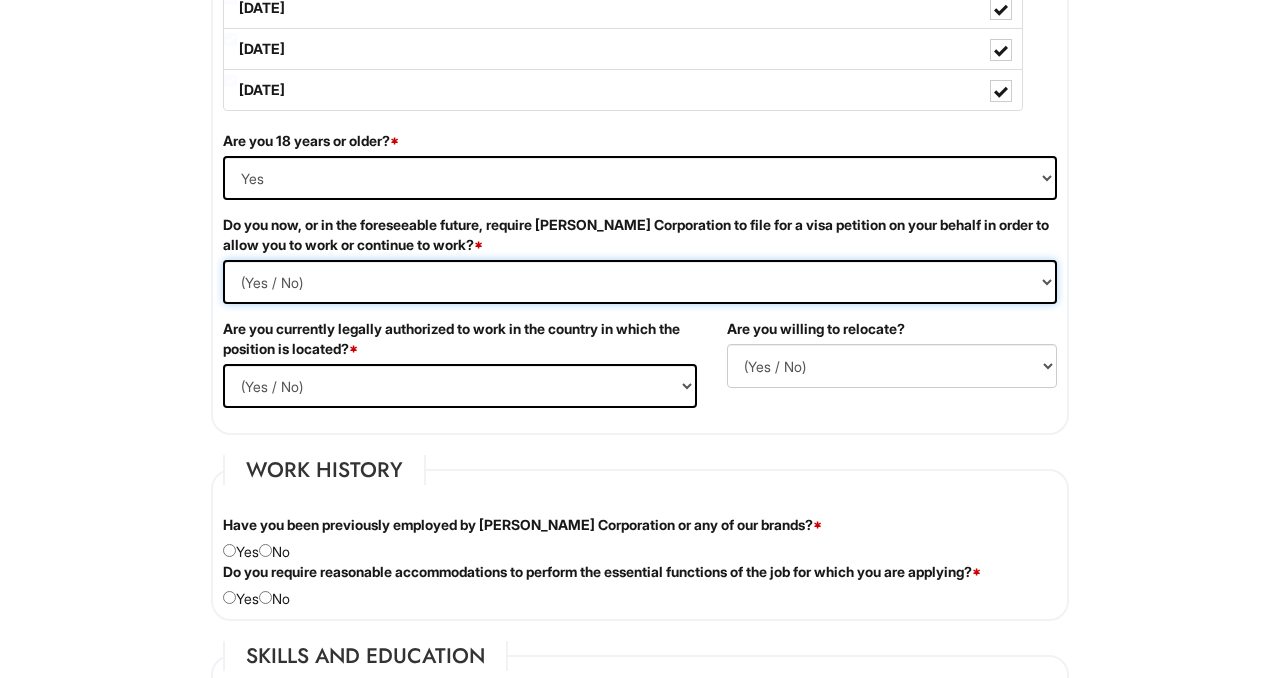 click on "(Yes / No) Yes No" at bounding box center [640, 282] 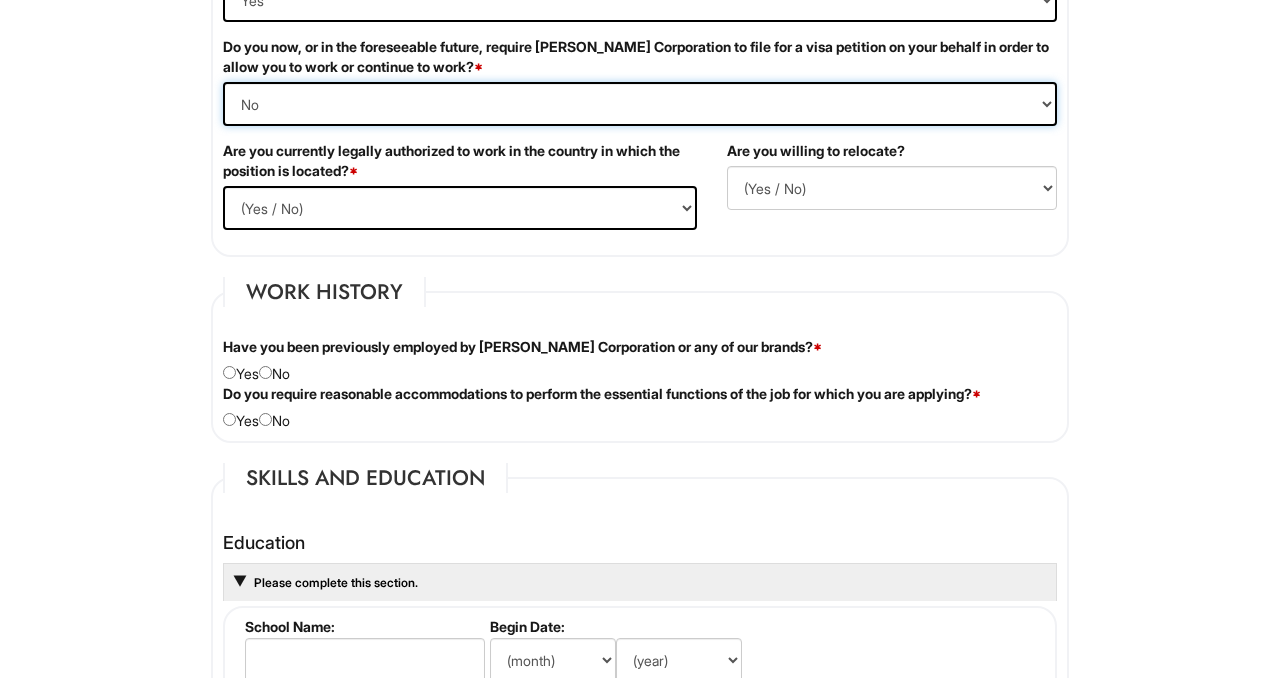 scroll, scrollTop: 1415, scrollLeft: 0, axis: vertical 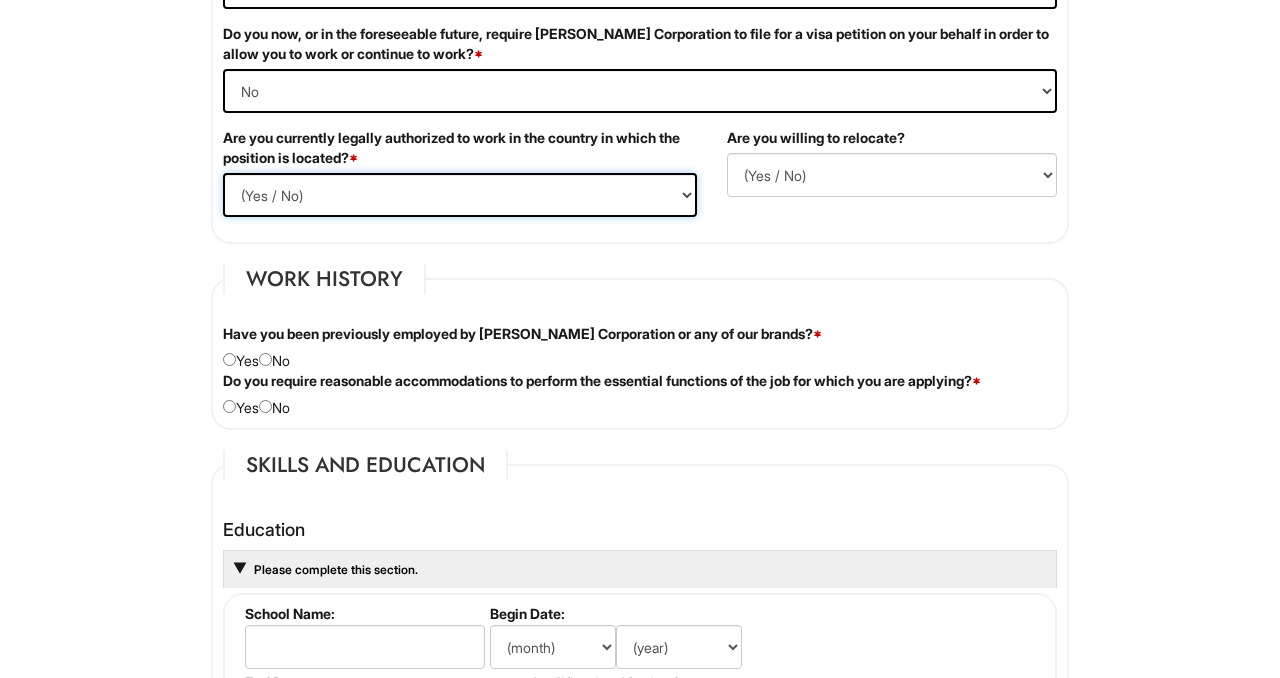 click on "(Yes / No) Yes No" at bounding box center [460, 195] 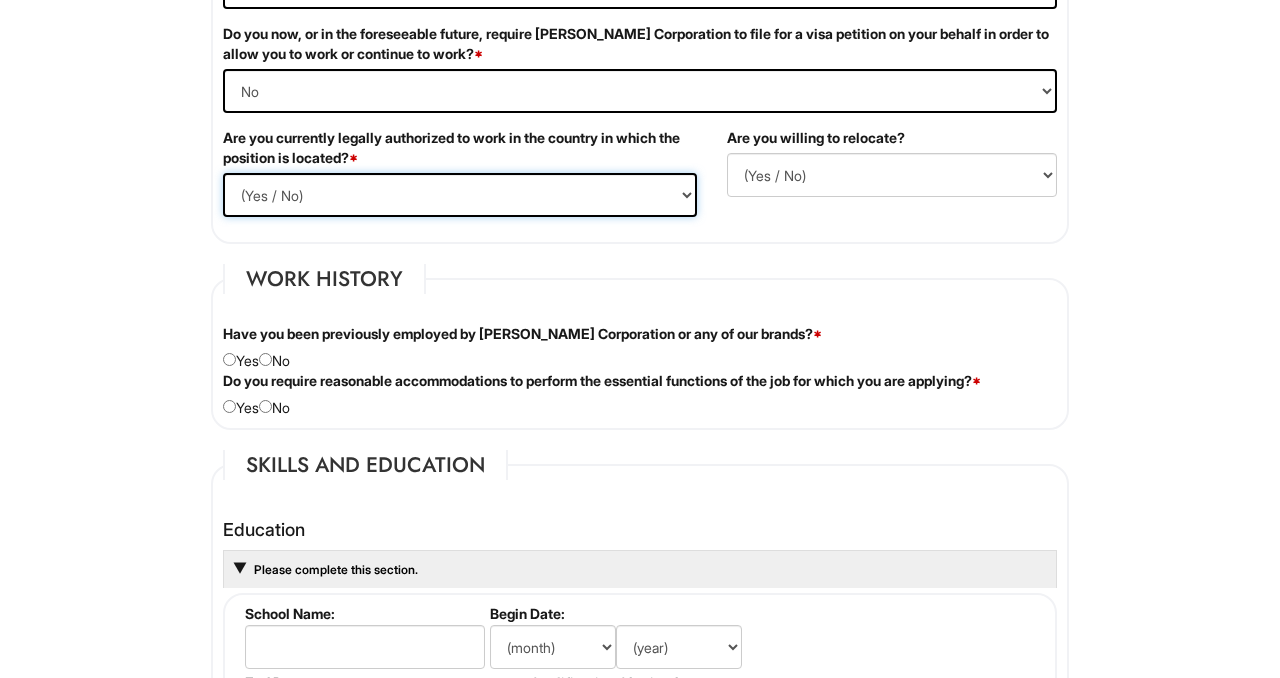 select on "Yes" 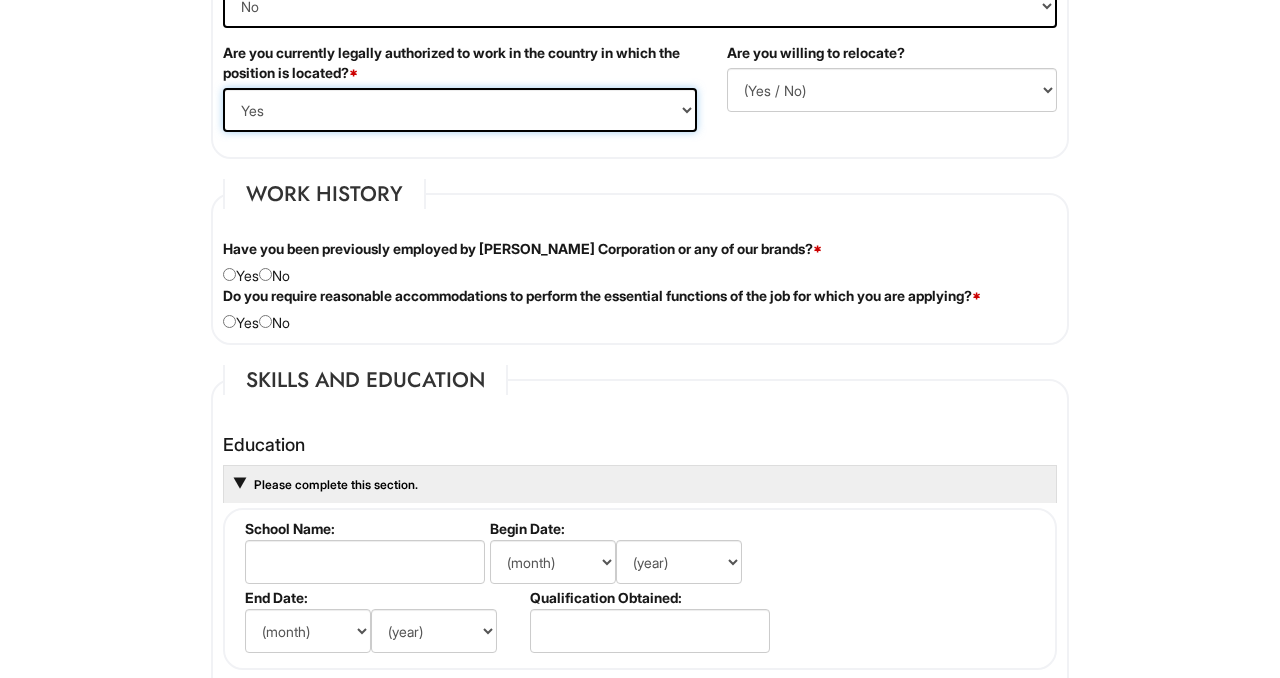 scroll, scrollTop: 1503, scrollLeft: 0, axis: vertical 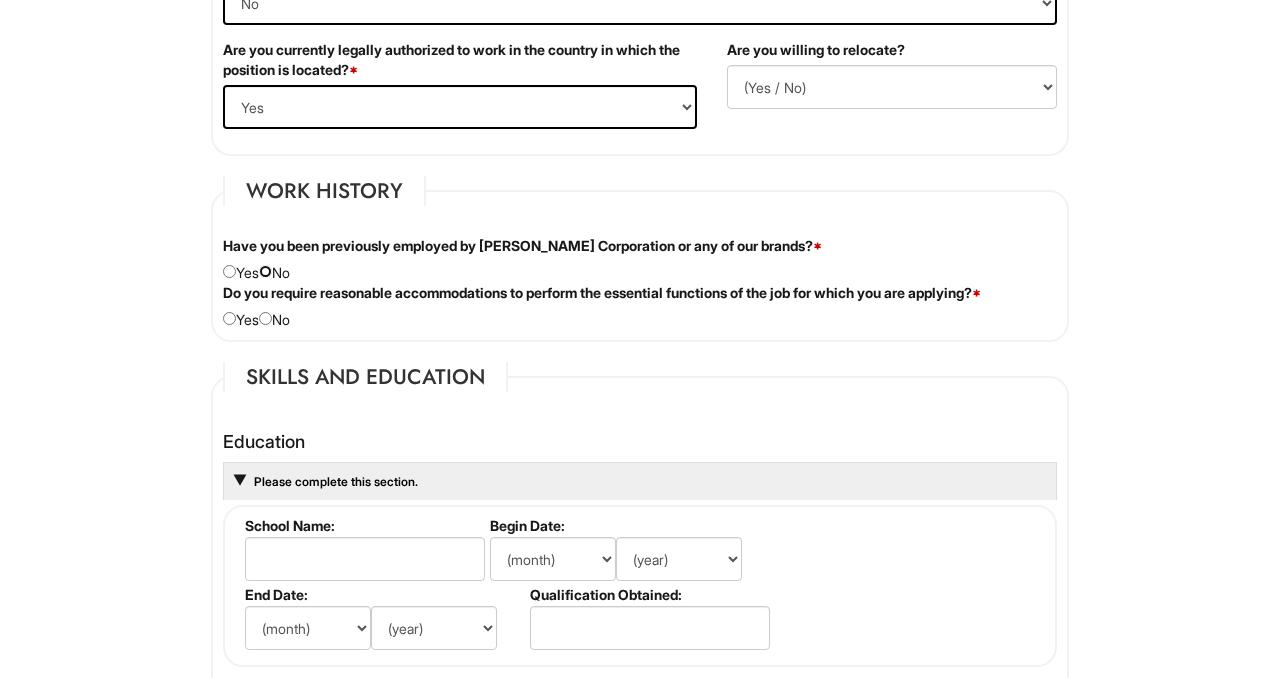 click at bounding box center (265, 271) 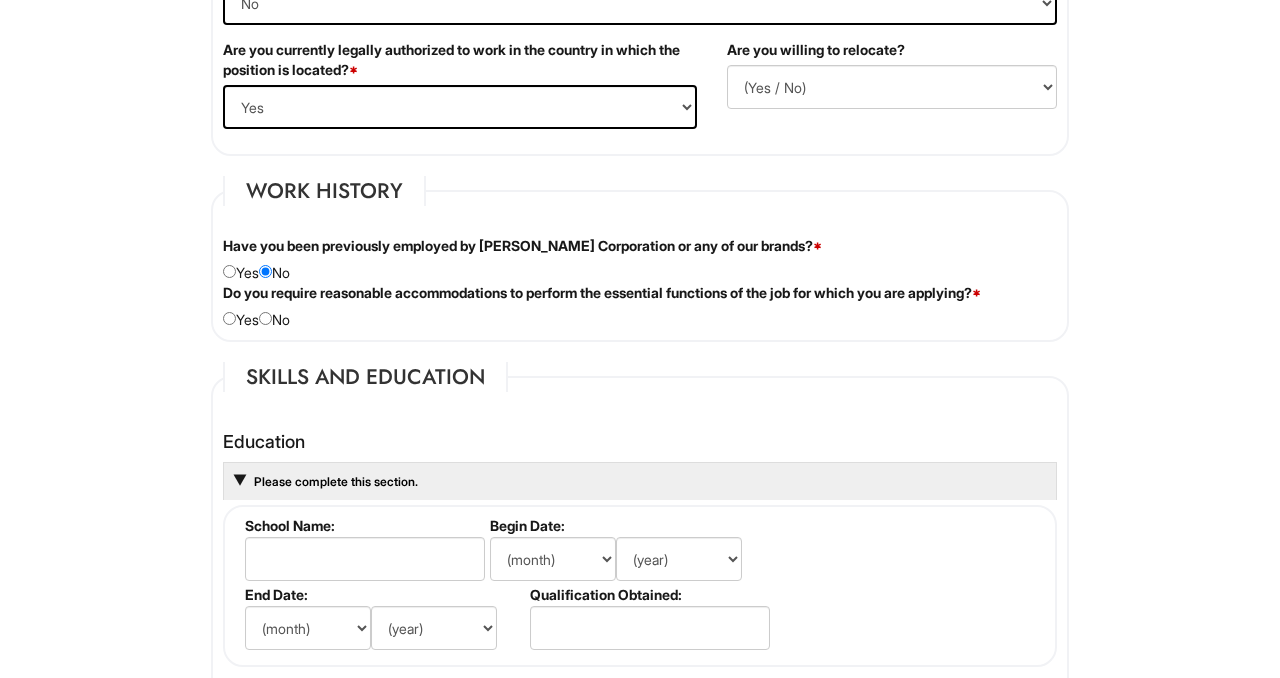 click on "Do you require reasonable accommodations to perform the essential functions of the job for which you are applying? *    Yes   No" at bounding box center [640, 306] 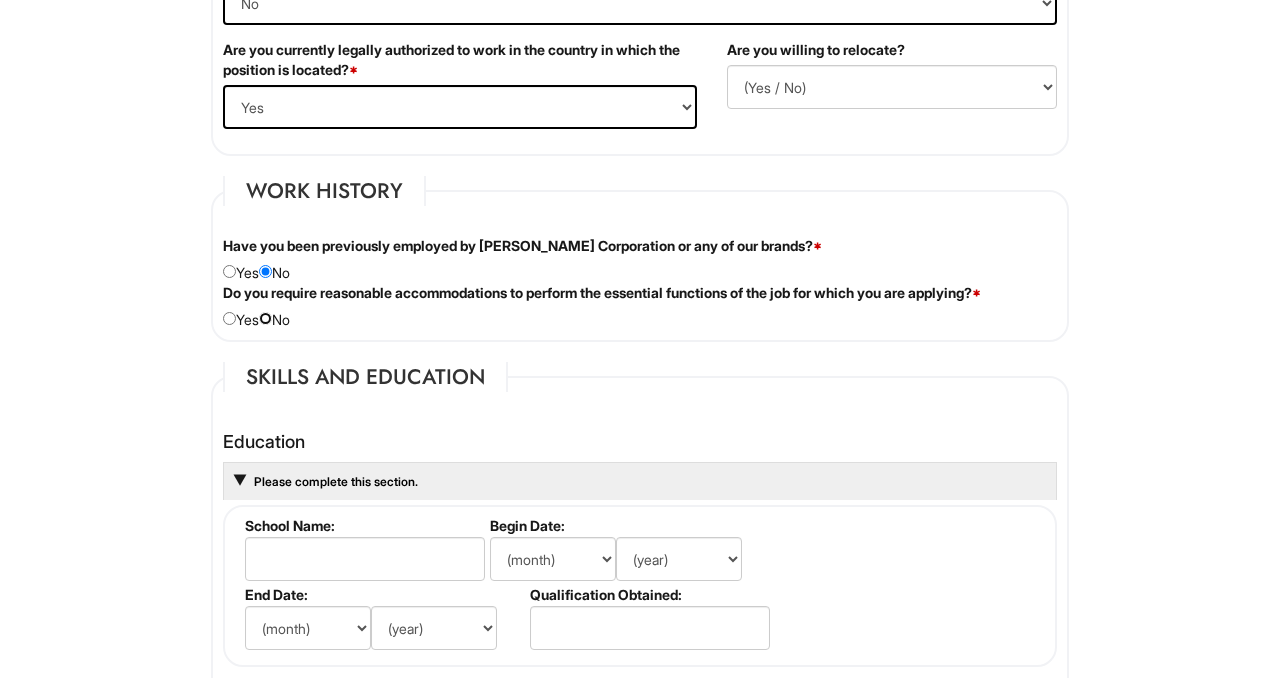 click at bounding box center [265, 318] 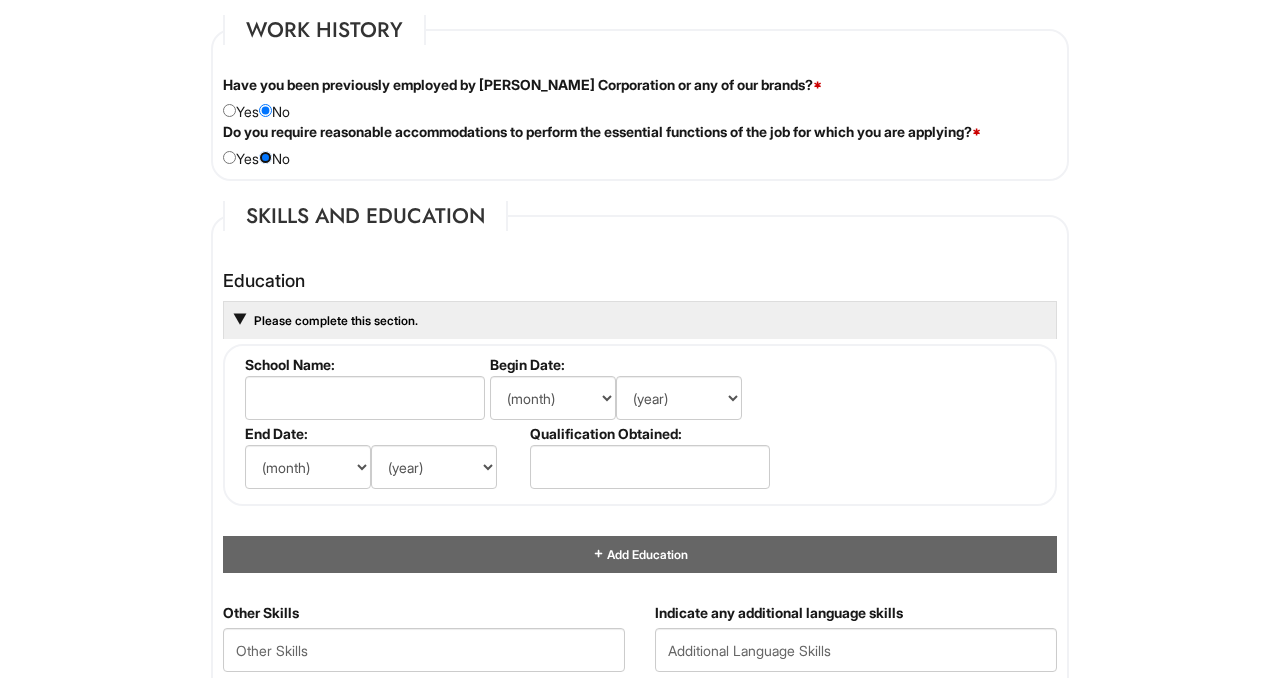scroll, scrollTop: 1667, scrollLeft: 0, axis: vertical 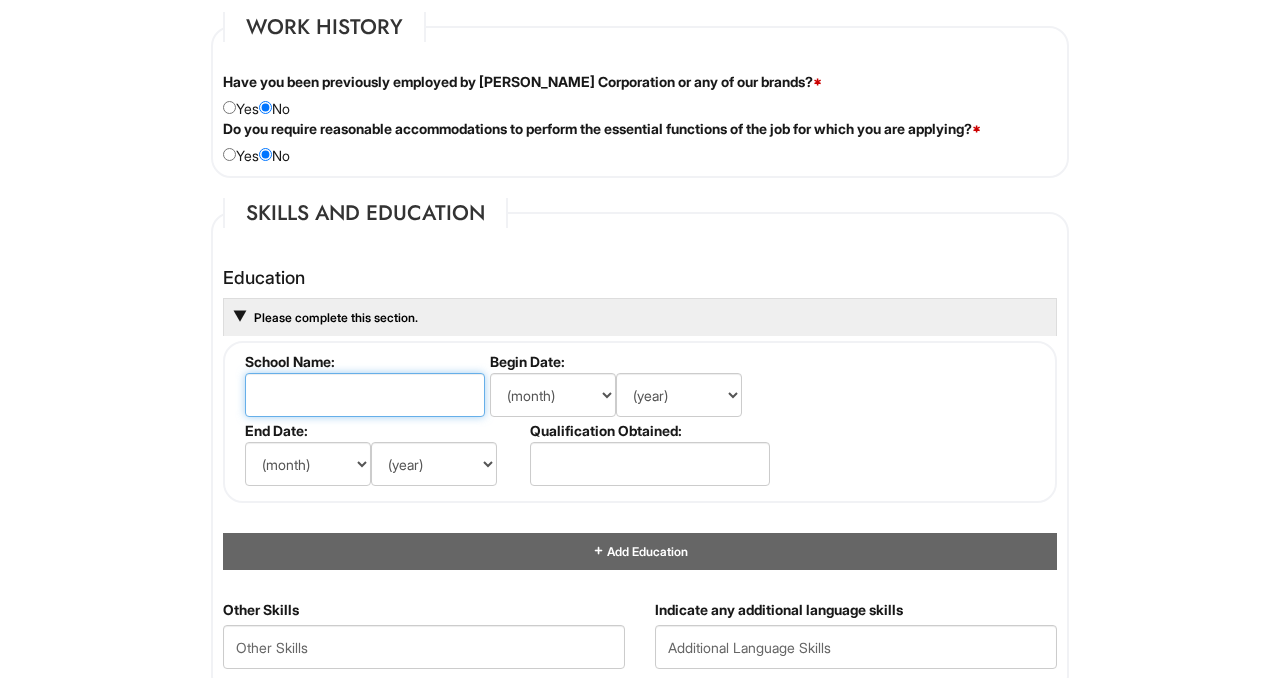 click at bounding box center [365, 395] 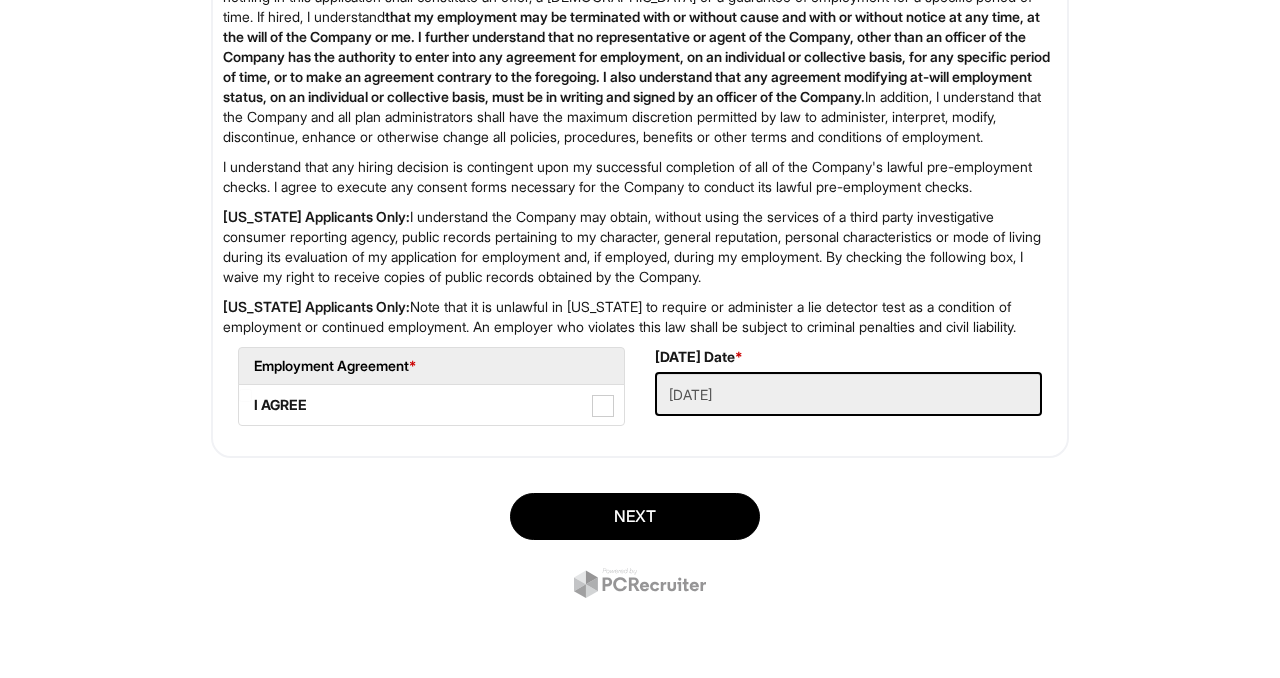 scroll, scrollTop: 3308, scrollLeft: 0, axis: vertical 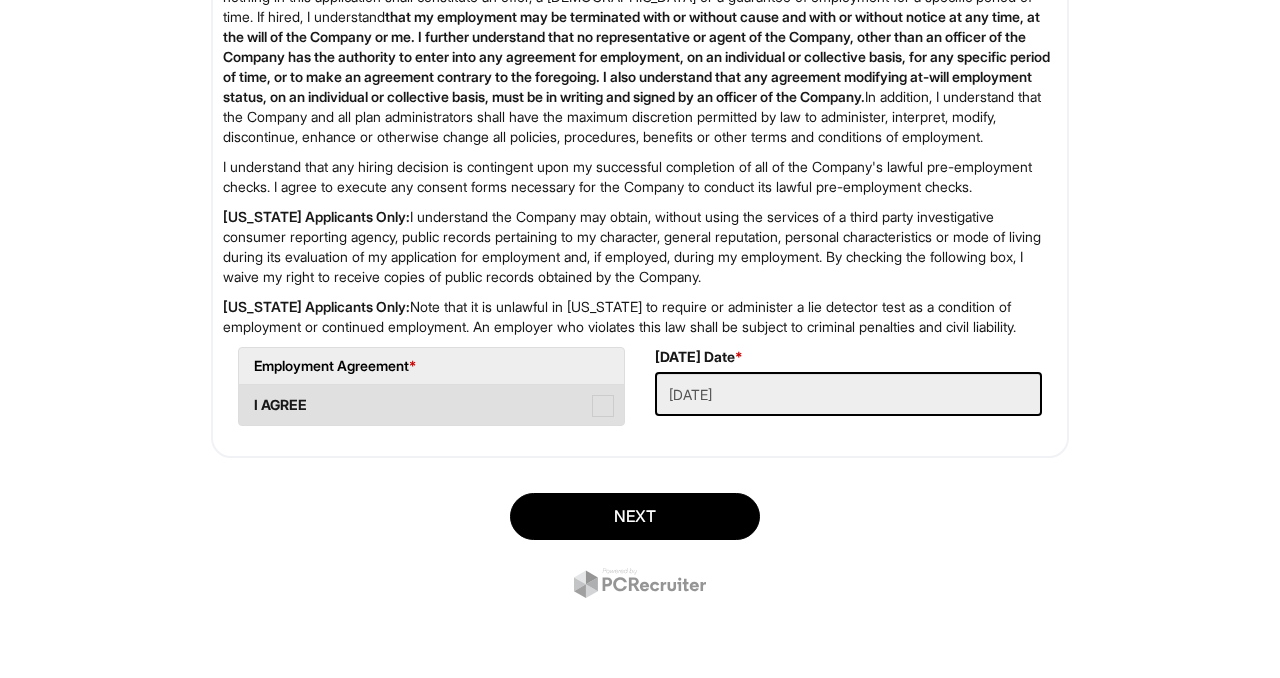 click on "I AGREE" at bounding box center (431, 405) 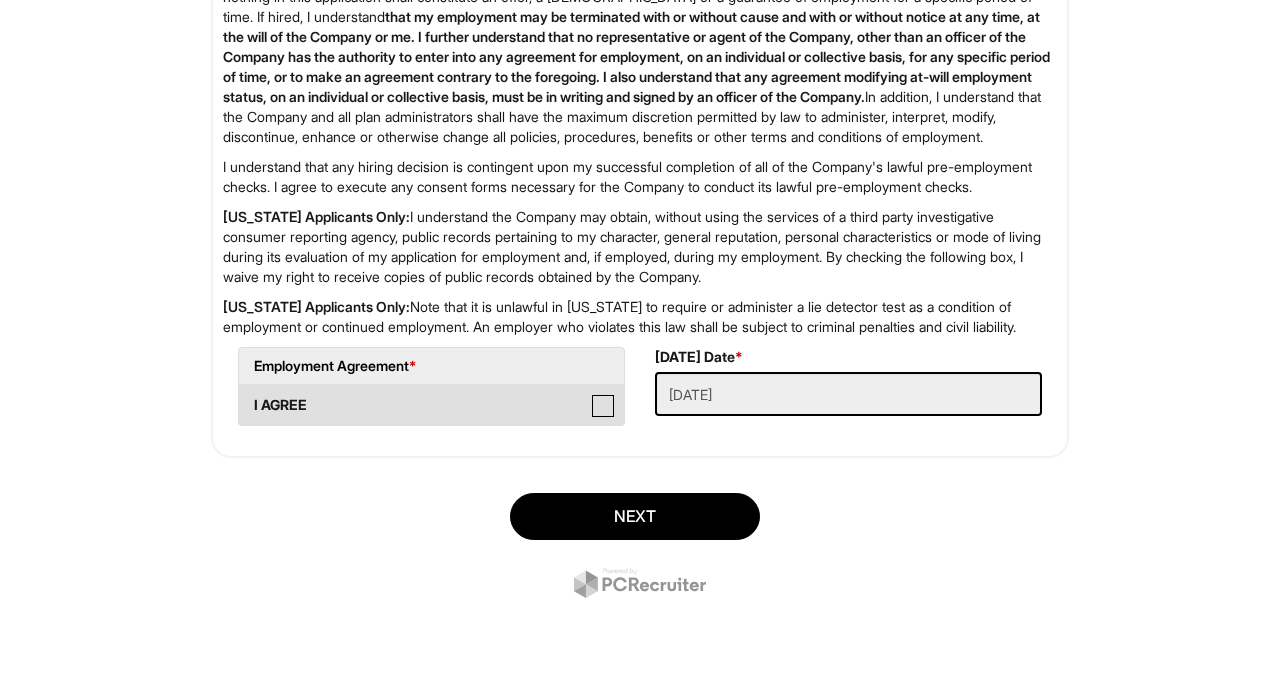 click on "I AGREE" at bounding box center (245, 395) 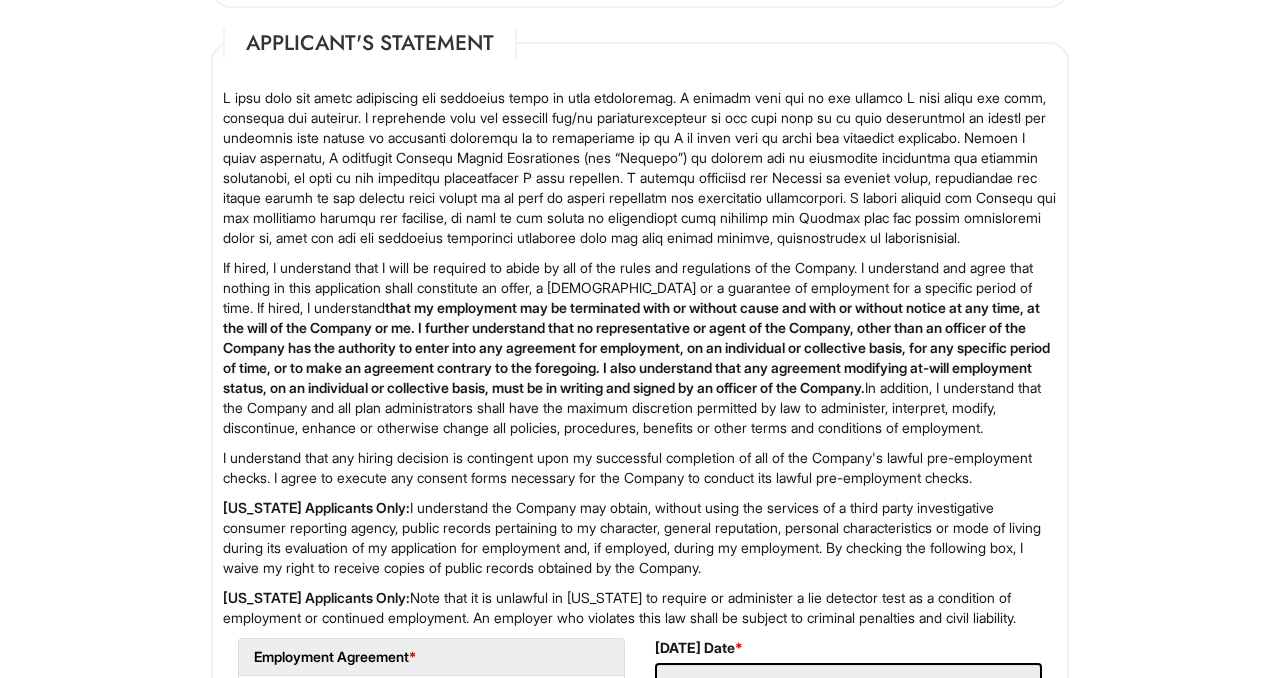 scroll, scrollTop: 3185, scrollLeft: 0, axis: vertical 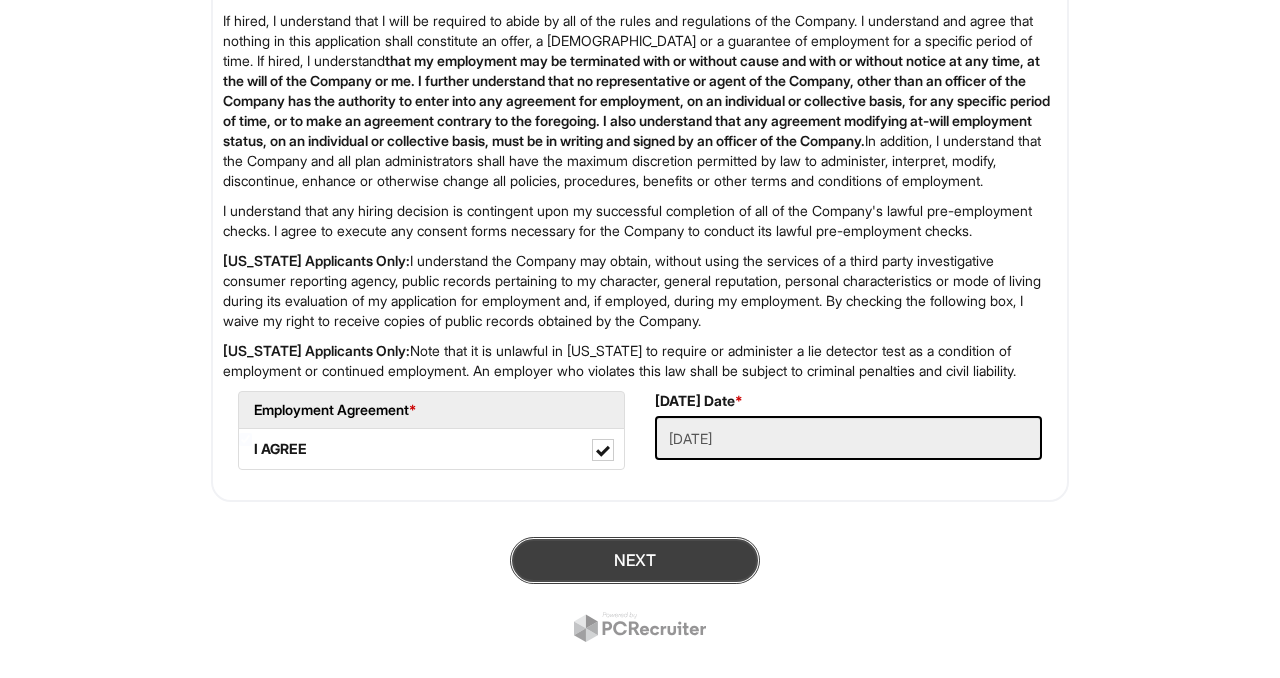 click on "Next" at bounding box center (635, 560) 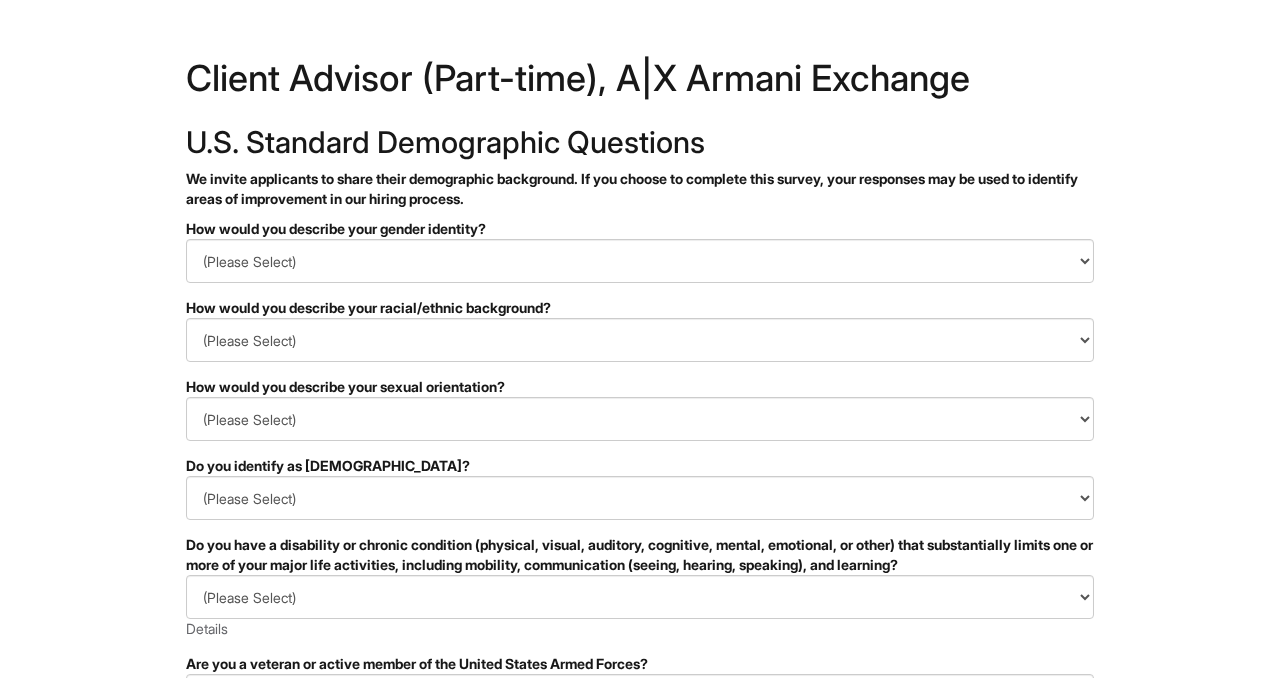 scroll, scrollTop: 0, scrollLeft: 0, axis: both 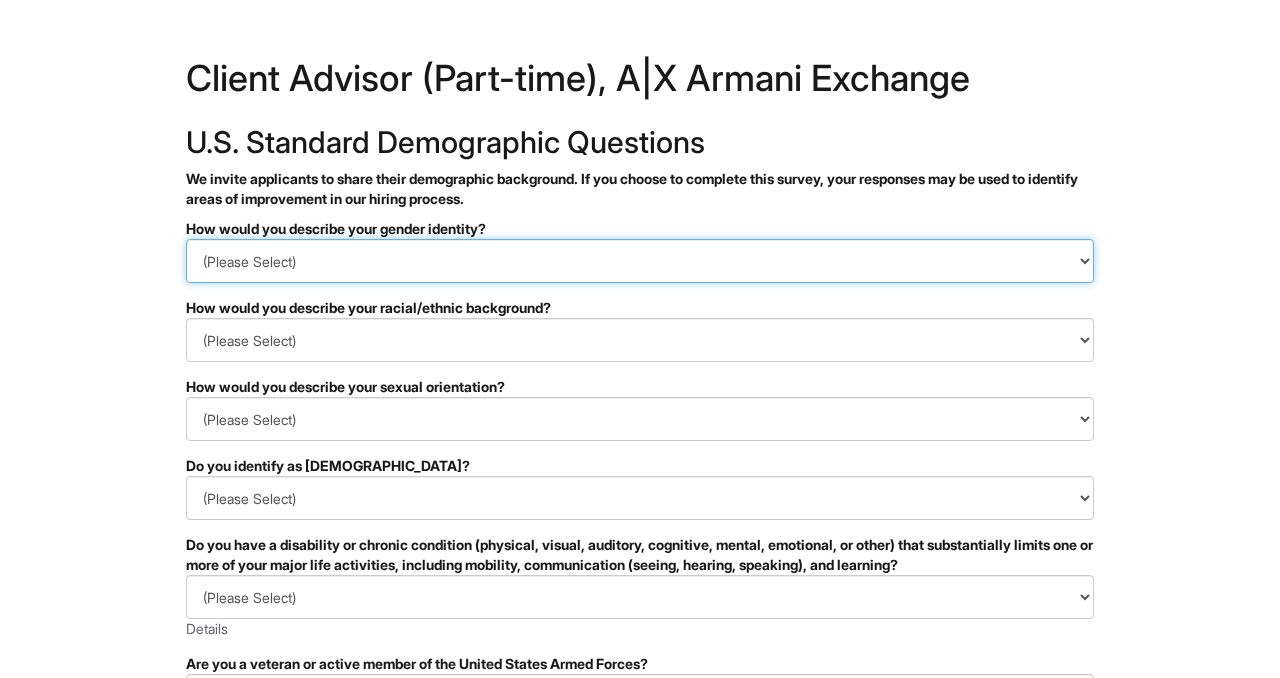 click on "(Please Select) Man Woman Non-binary I prefer to self-describe I don't wish to answer" at bounding box center [640, 261] 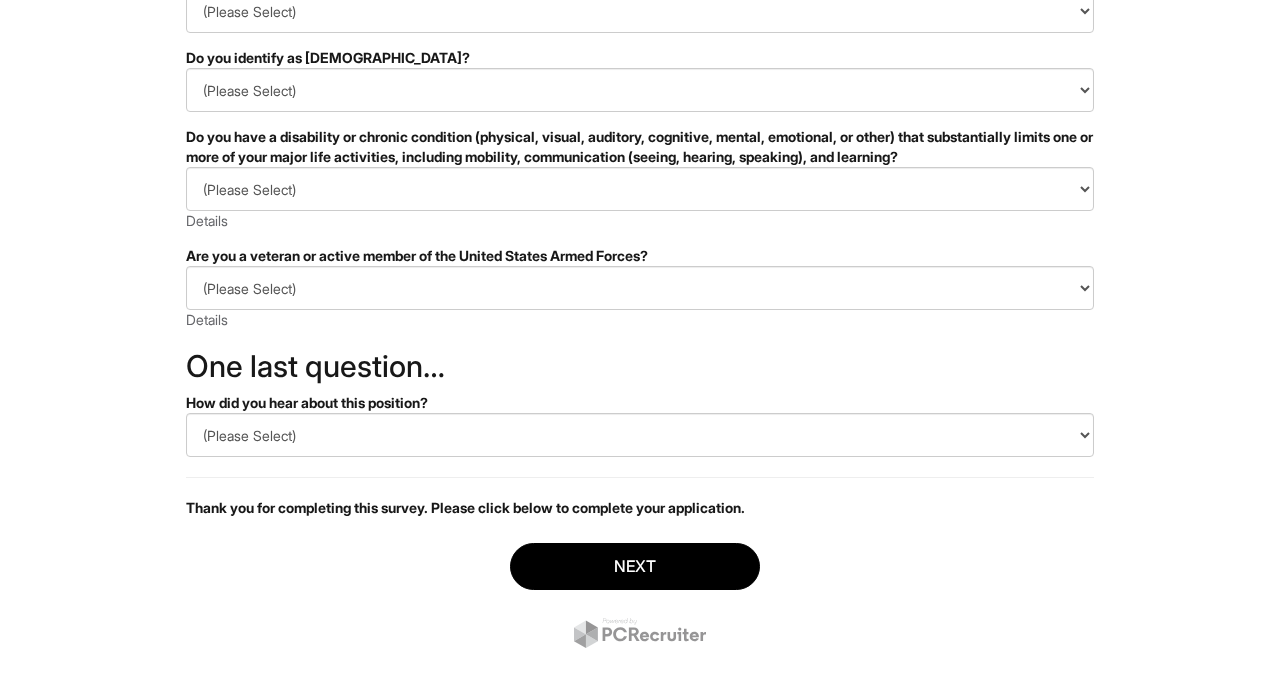 scroll, scrollTop: 448, scrollLeft: 0, axis: vertical 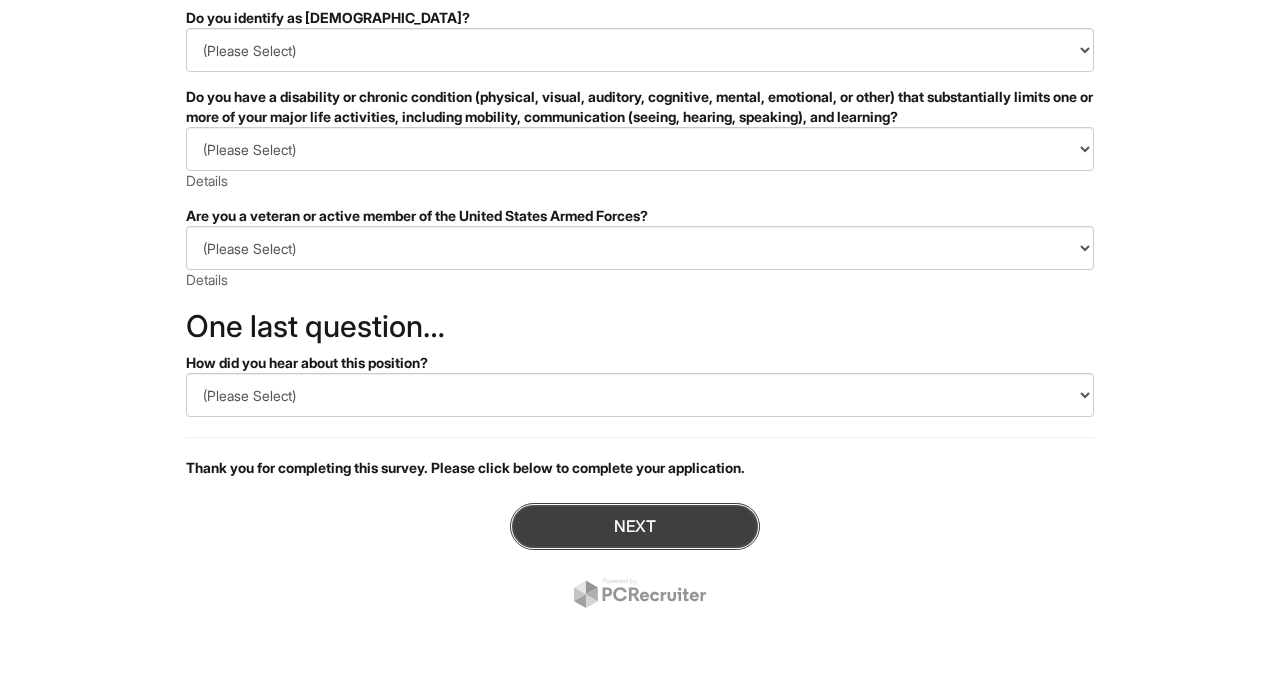 click on "Next" at bounding box center (635, 526) 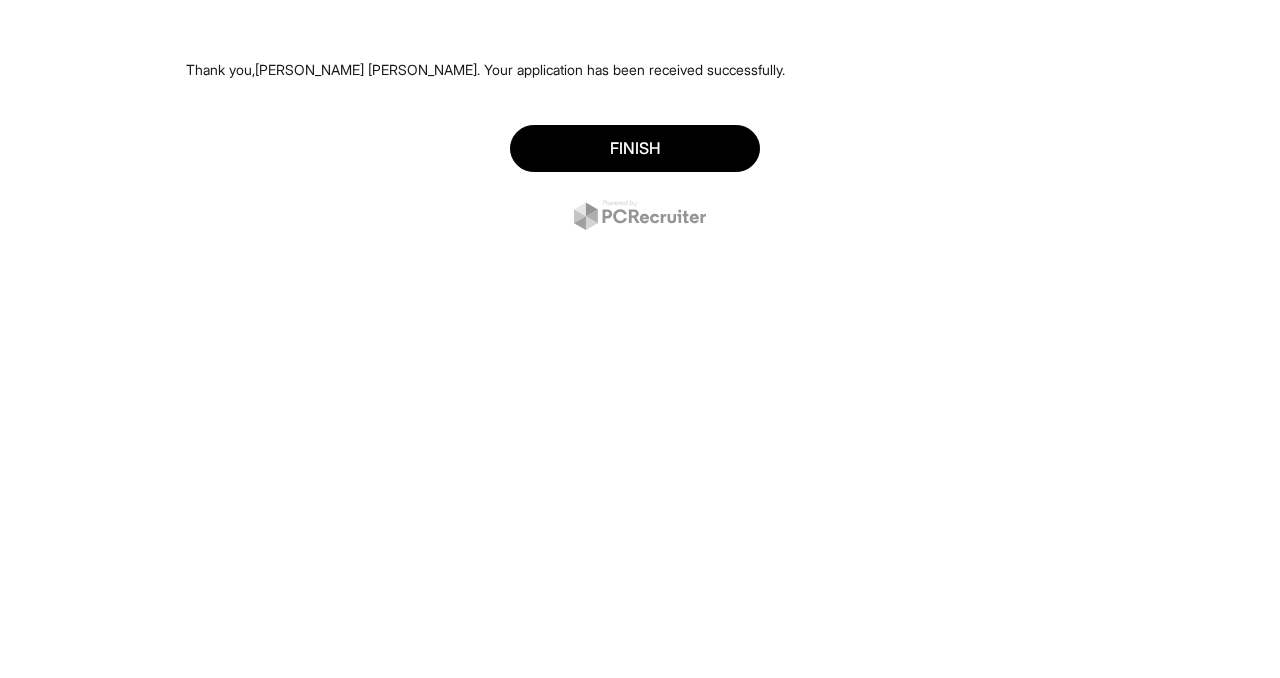 scroll, scrollTop: 0, scrollLeft: 0, axis: both 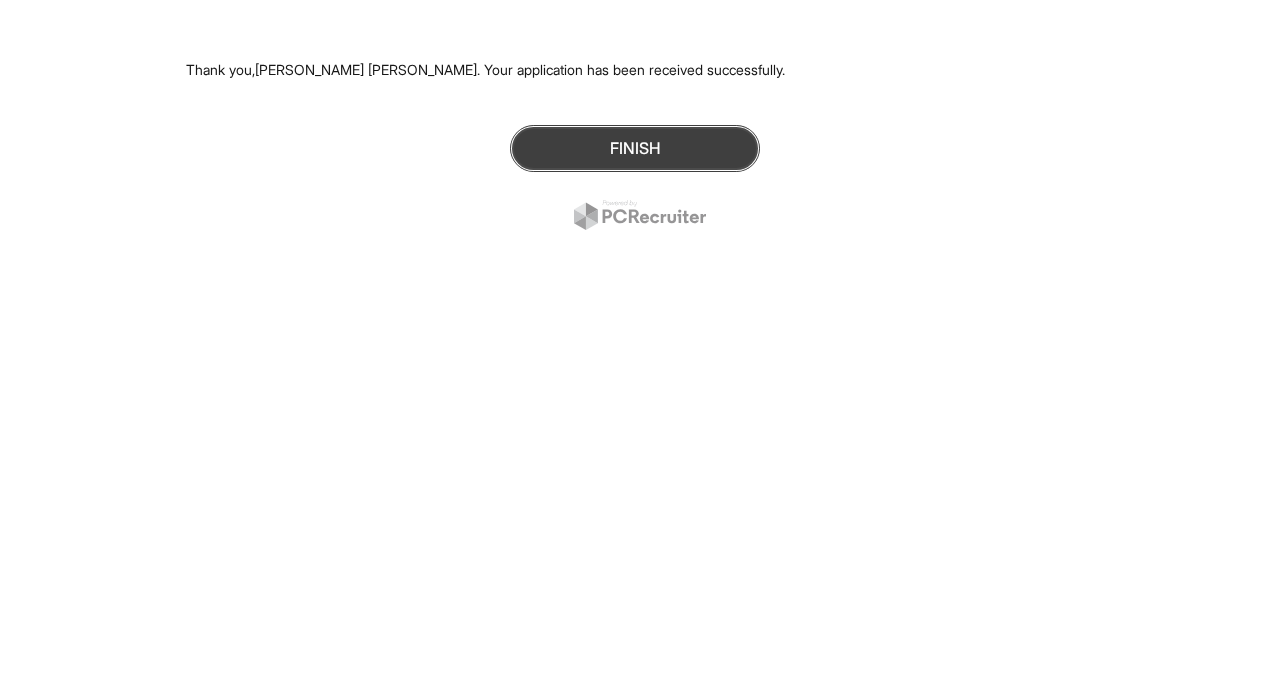 click on "Finish" at bounding box center [635, 148] 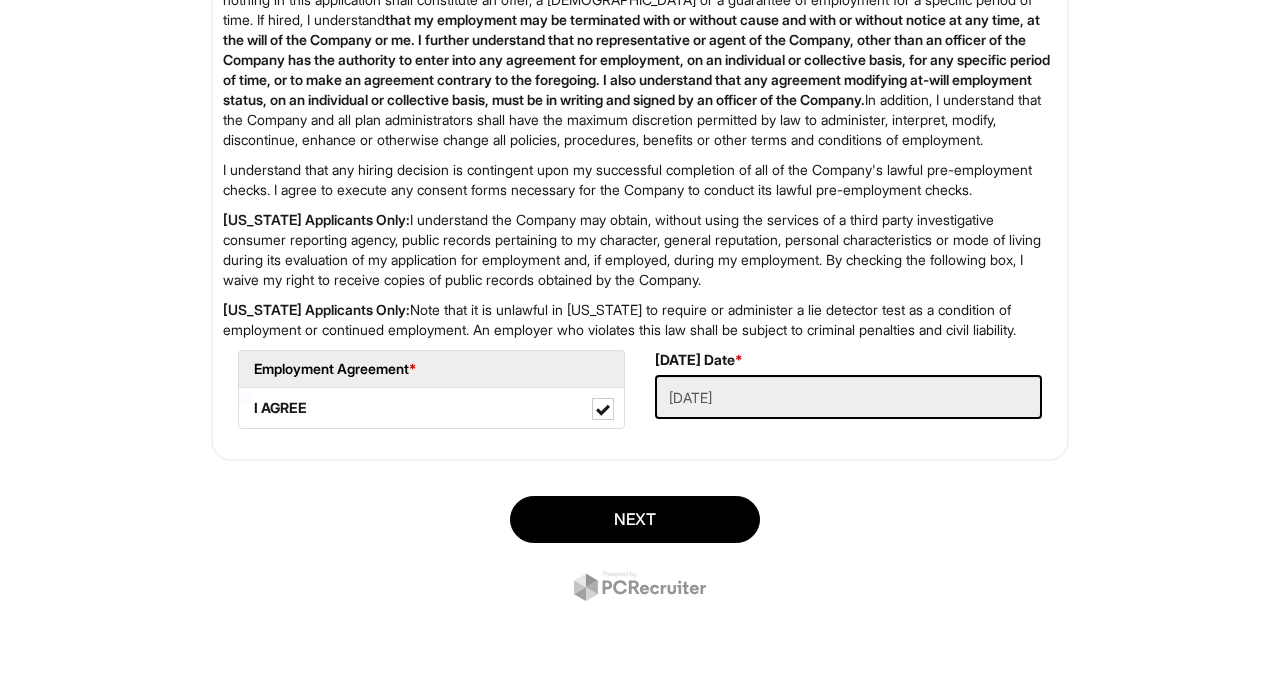 scroll, scrollTop: 3308, scrollLeft: 0, axis: vertical 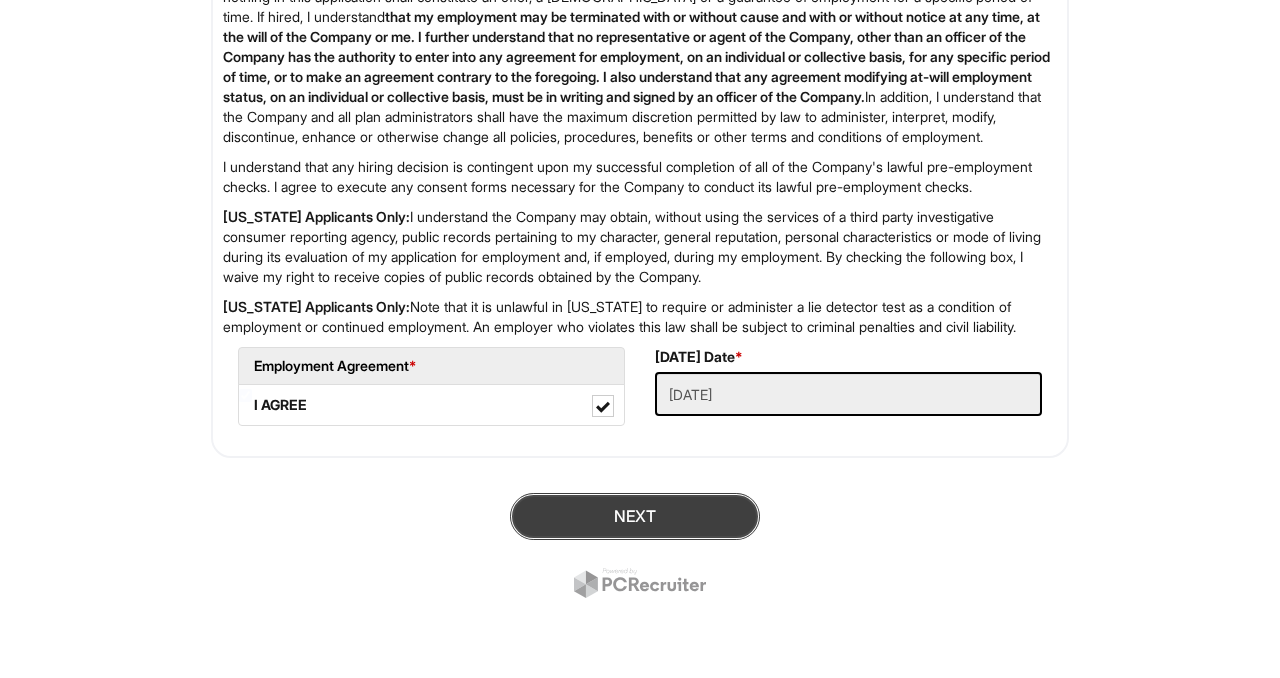 click on "Next" at bounding box center [635, 516] 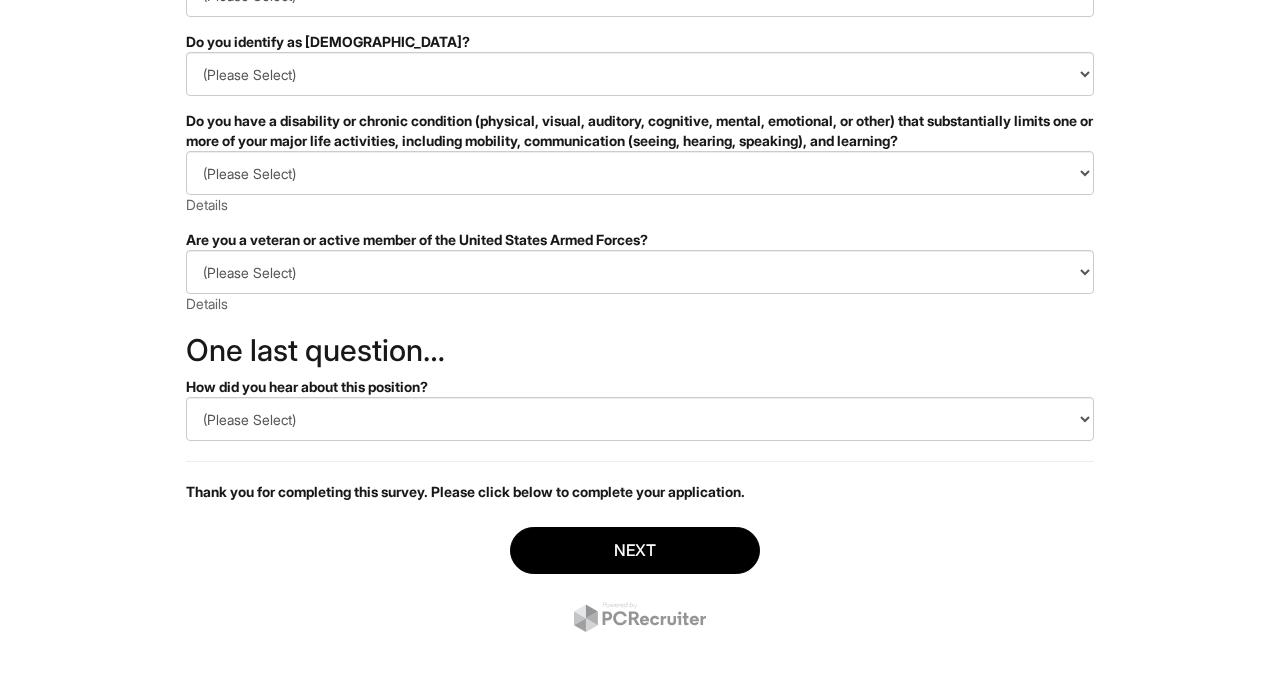 scroll, scrollTop: 448, scrollLeft: 0, axis: vertical 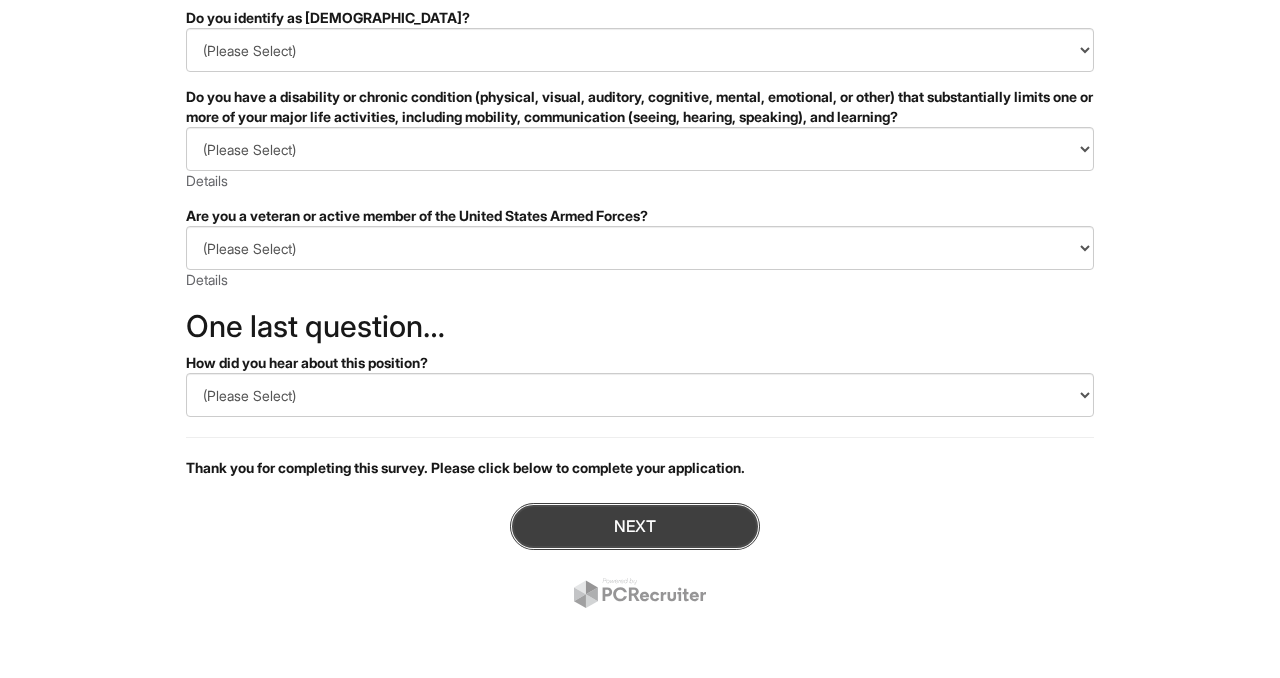 click on "Next" at bounding box center (635, 526) 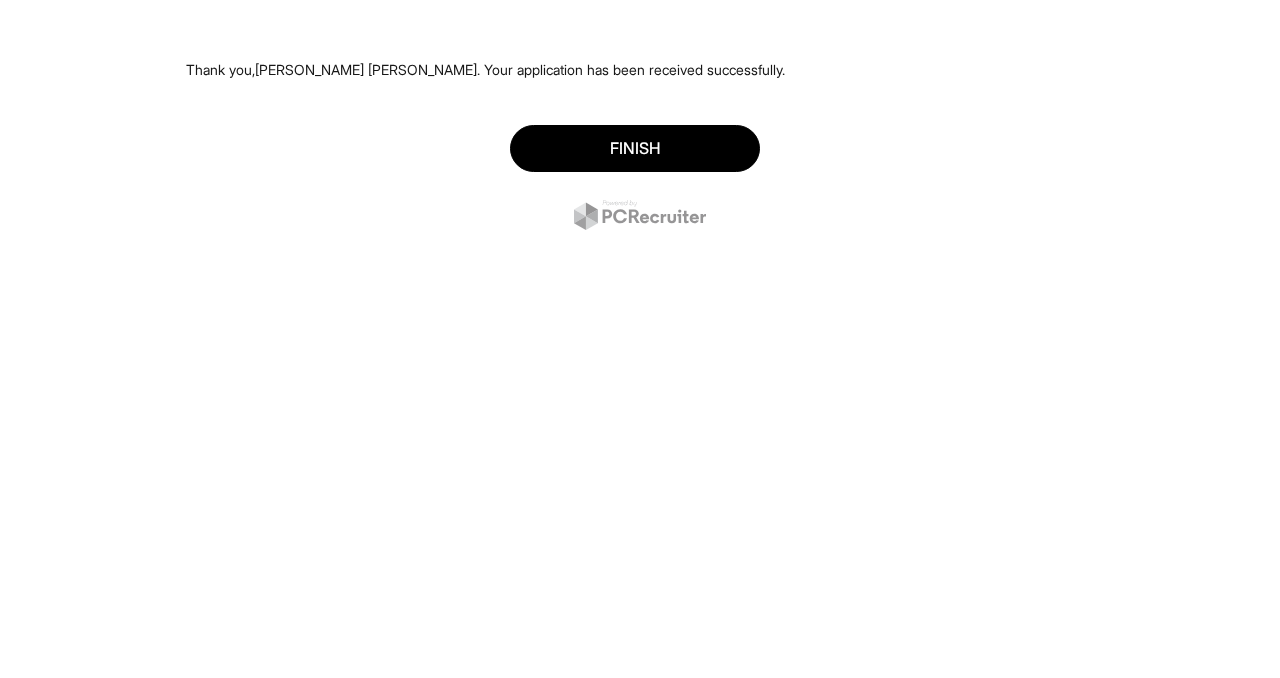 scroll, scrollTop: 0, scrollLeft: 0, axis: both 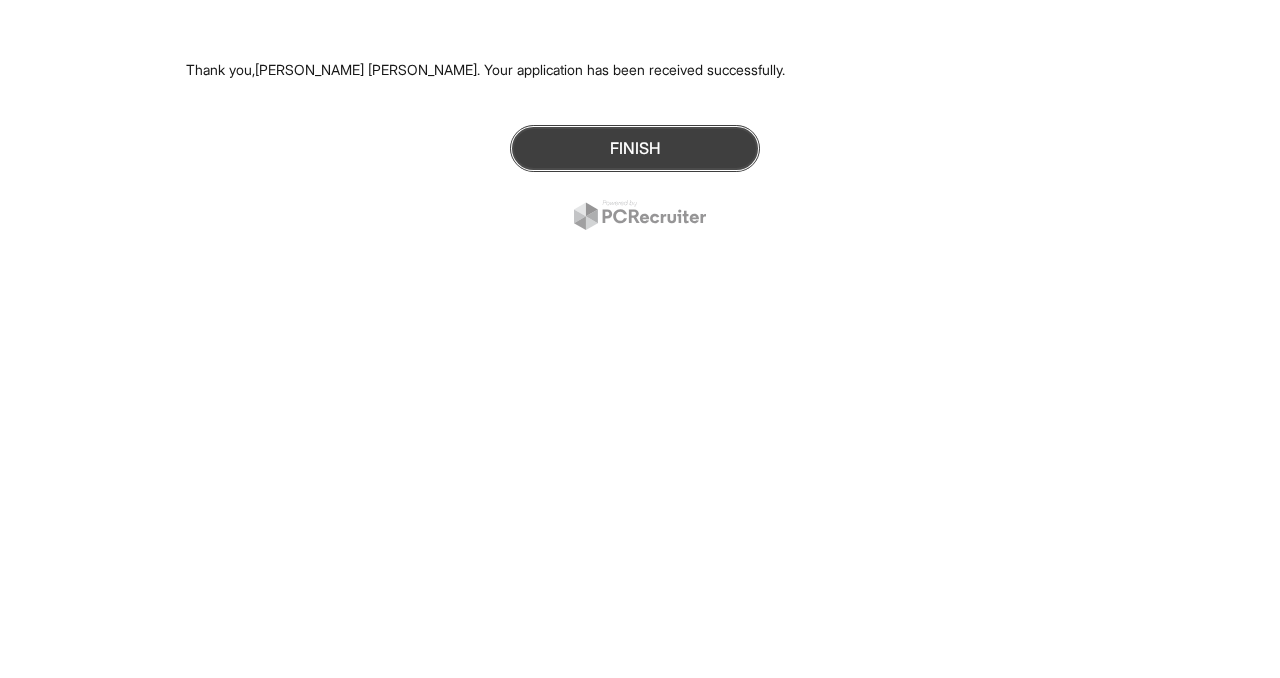 click on "Finish" at bounding box center (635, 148) 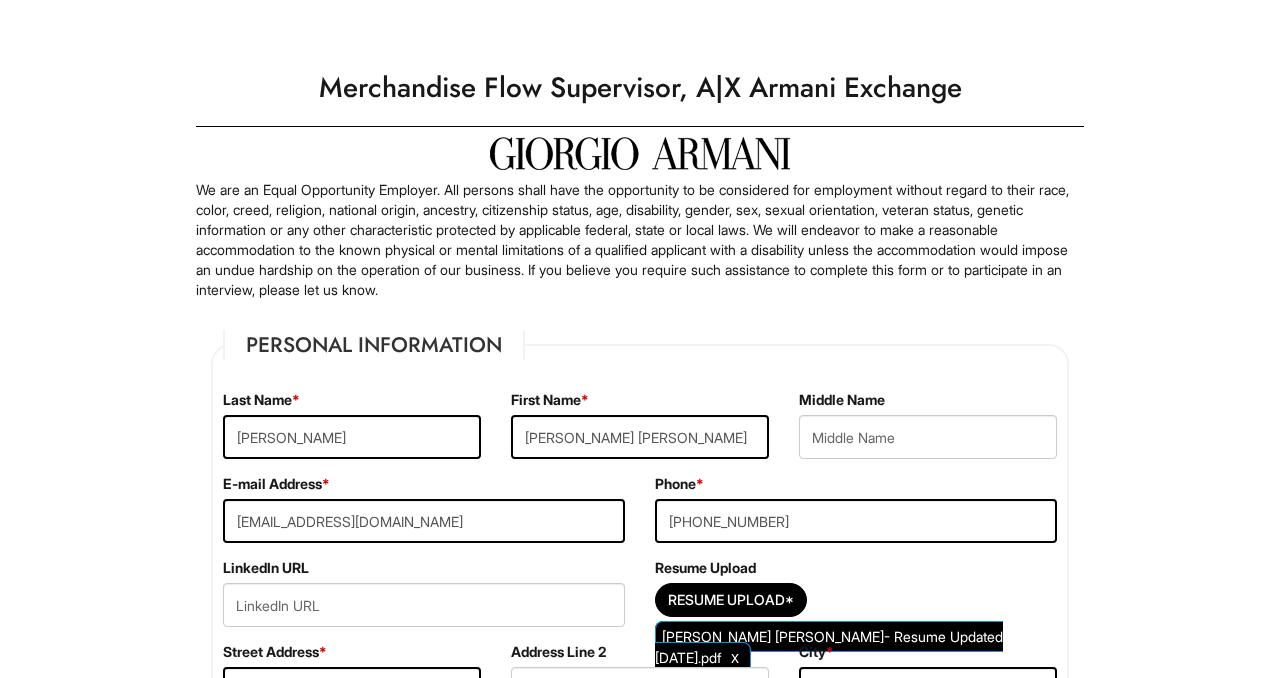 scroll, scrollTop: 0, scrollLeft: 0, axis: both 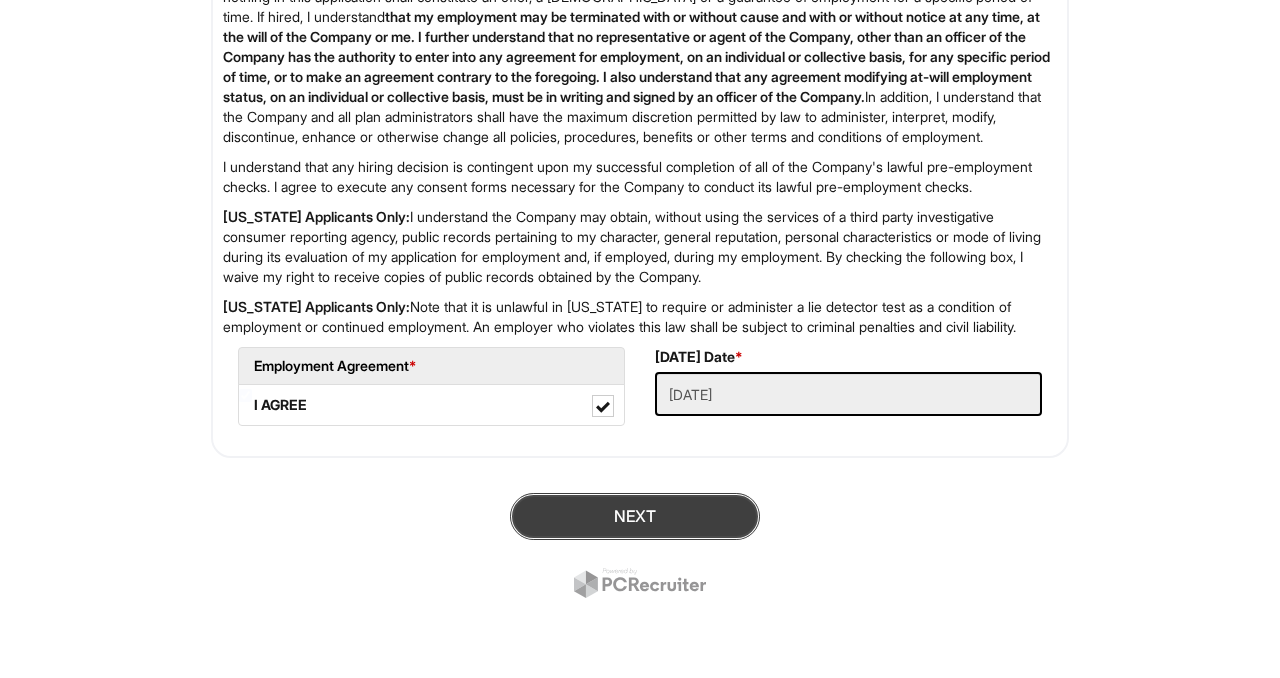 click on "Next" at bounding box center (635, 516) 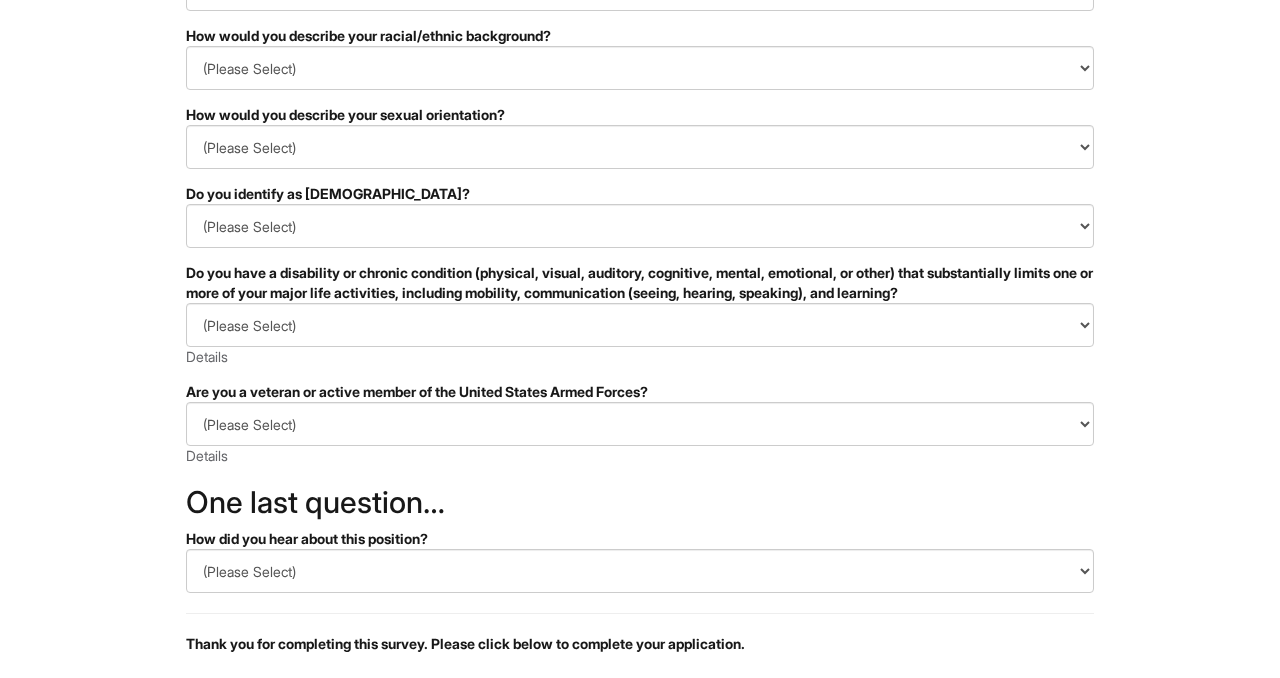 scroll, scrollTop: 448, scrollLeft: 0, axis: vertical 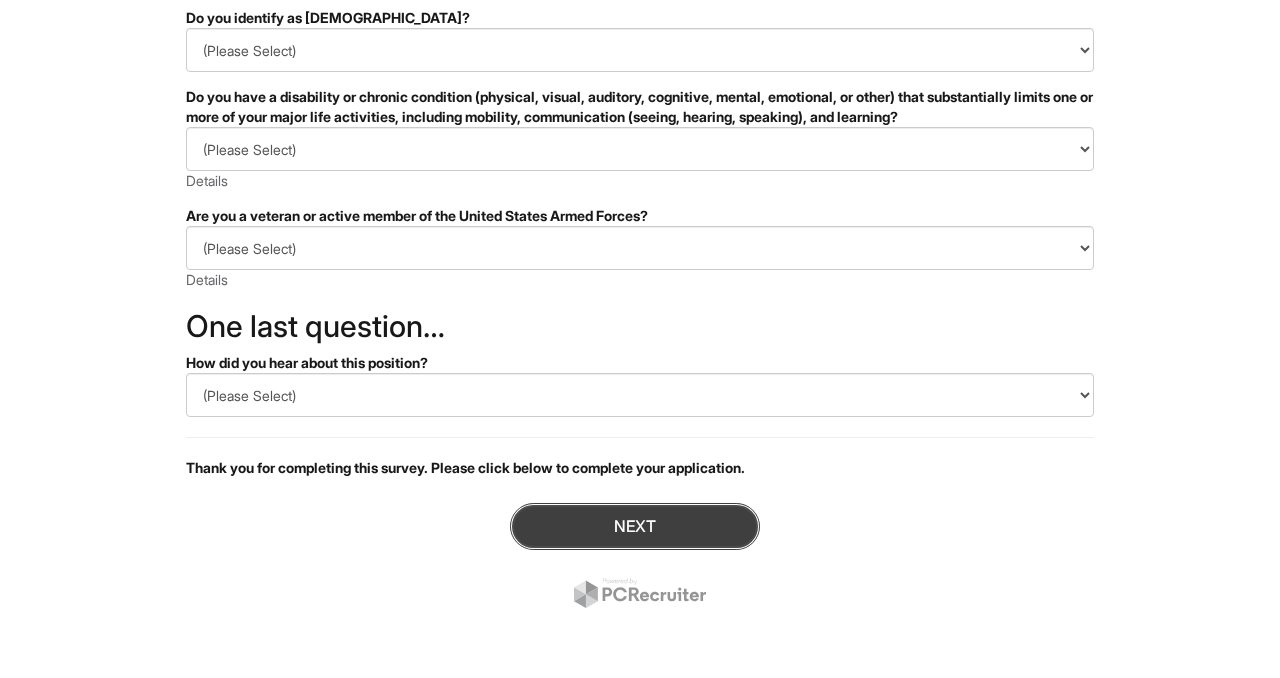 click on "Next" at bounding box center [635, 526] 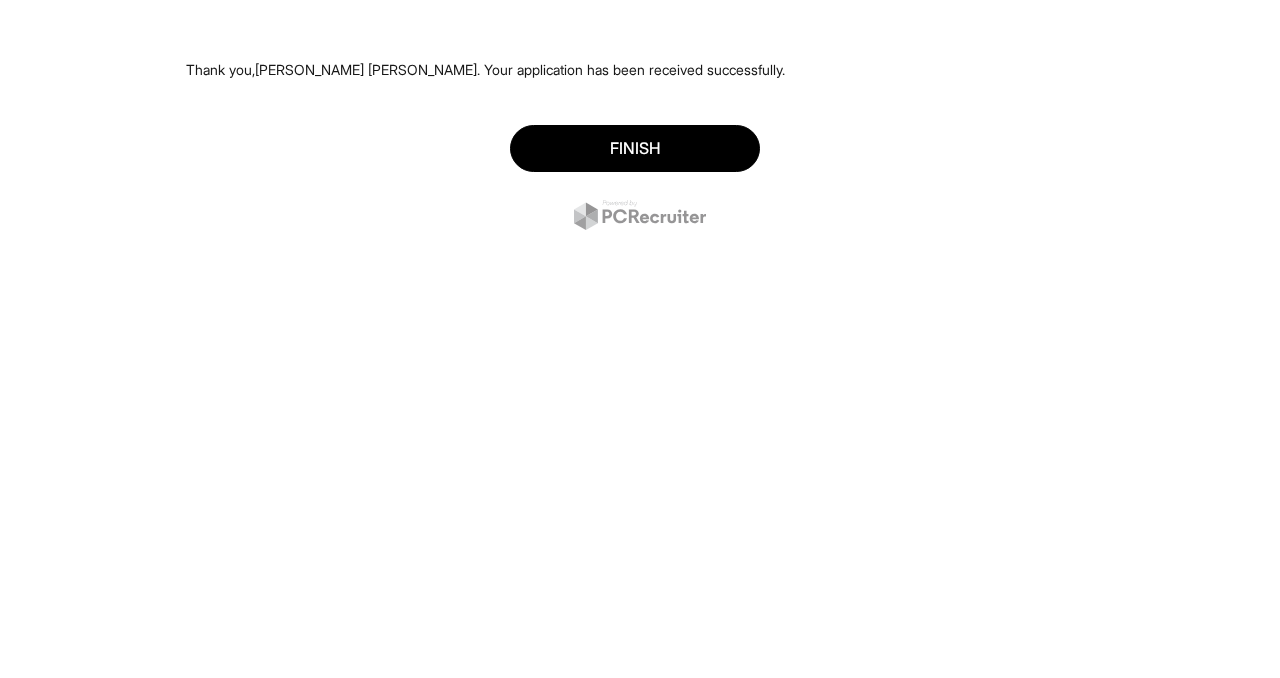 scroll, scrollTop: 0, scrollLeft: 0, axis: both 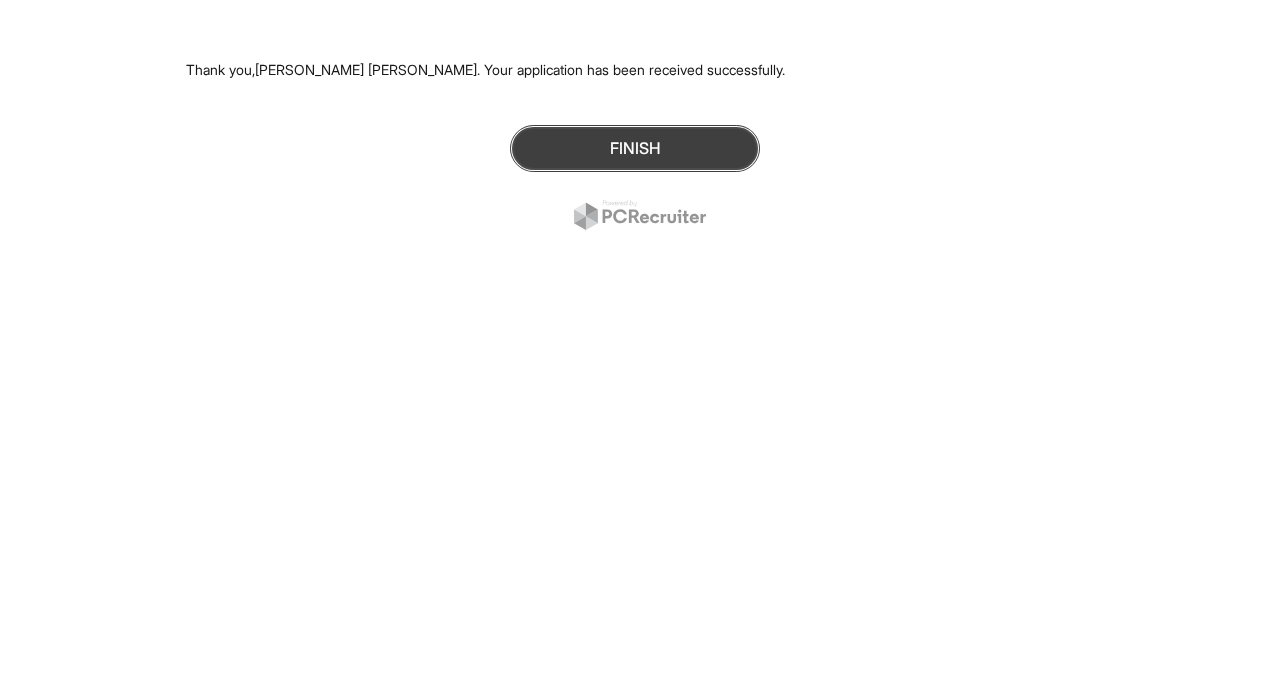 click on "Finish" at bounding box center (635, 148) 